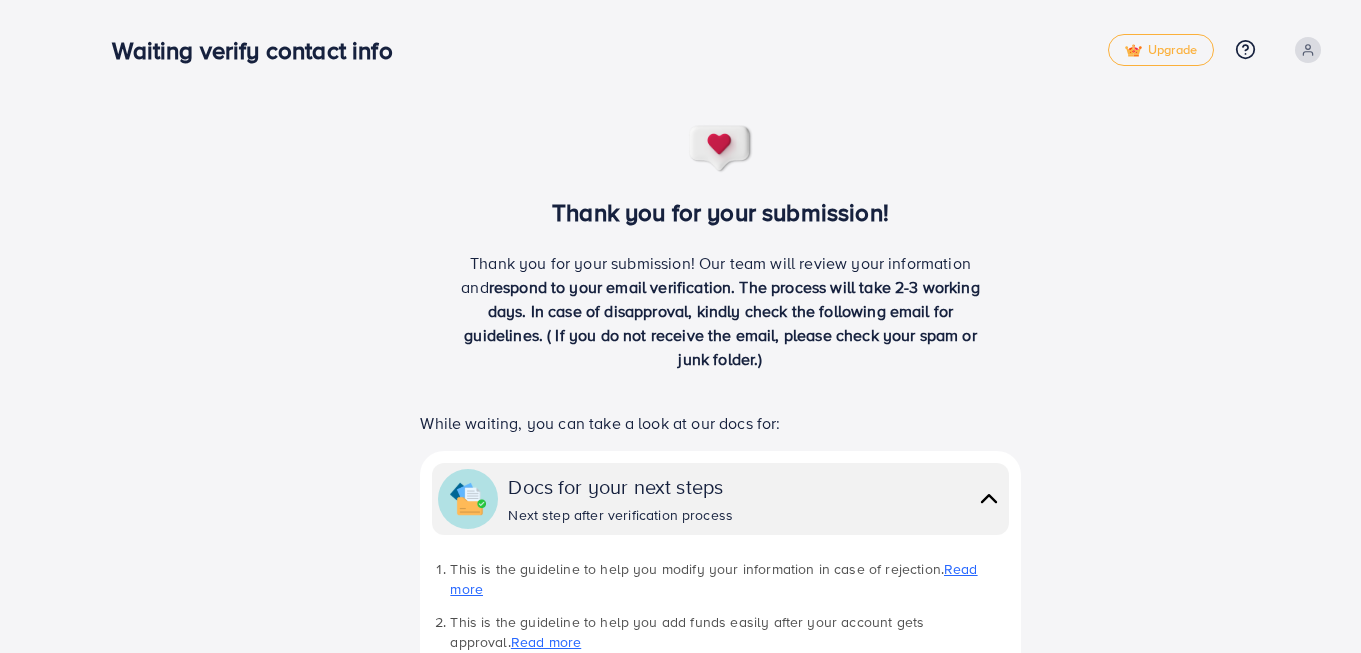 scroll, scrollTop: 0, scrollLeft: 0, axis: both 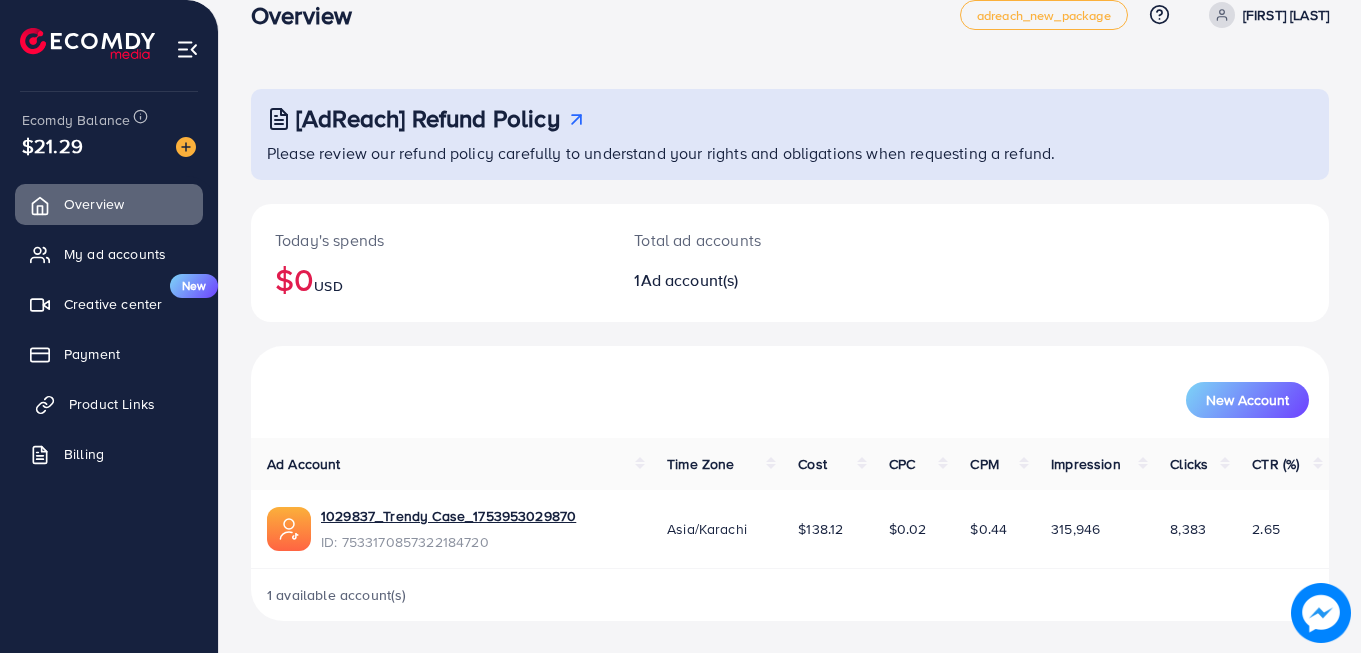 click on "Product Links" at bounding box center (112, 404) 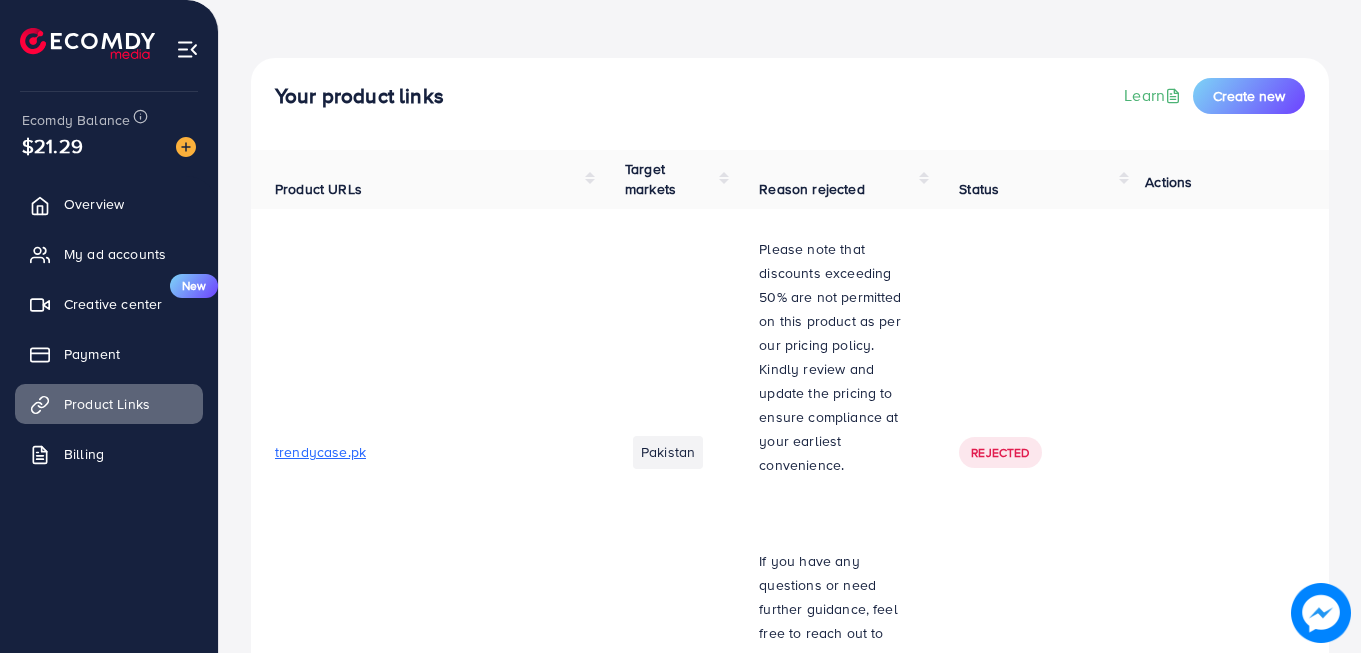 scroll, scrollTop: 100, scrollLeft: 0, axis: vertical 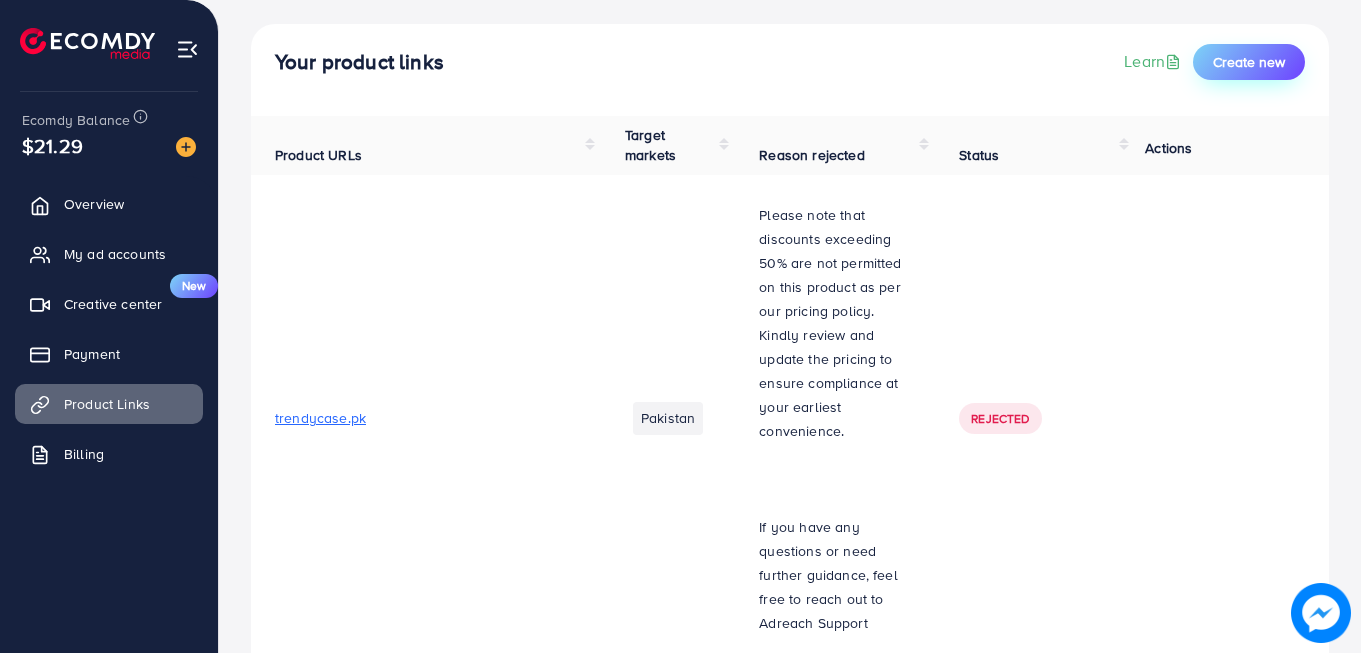 click on "Create new" at bounding box center [1249, 62] 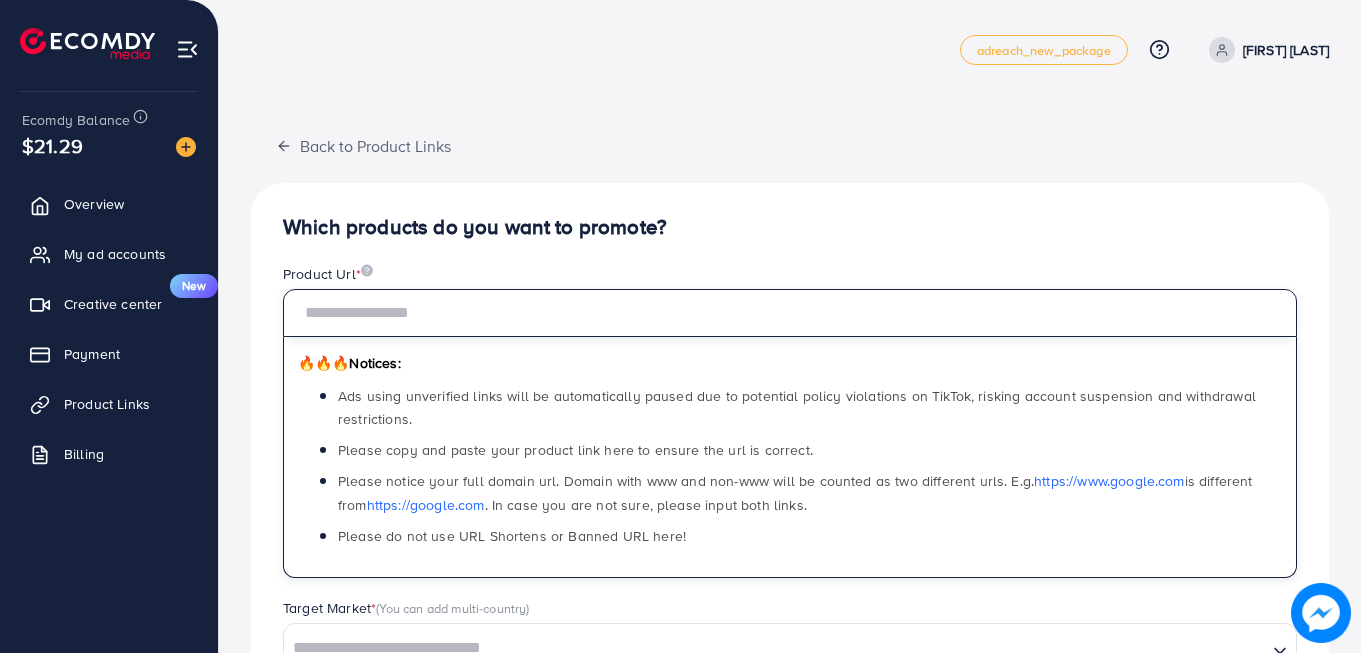 click at bounding box center [790, 313] 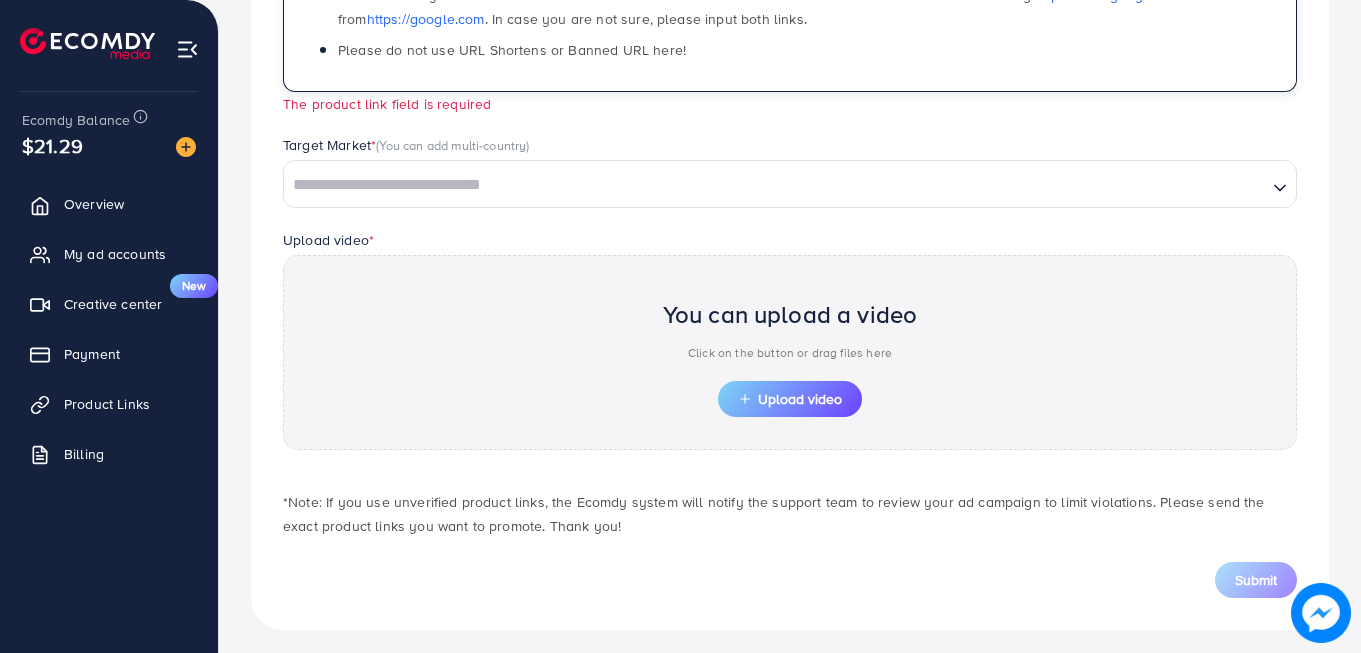 scroll, scrollTop: 495, scrollLeft: 0, axis: vertical 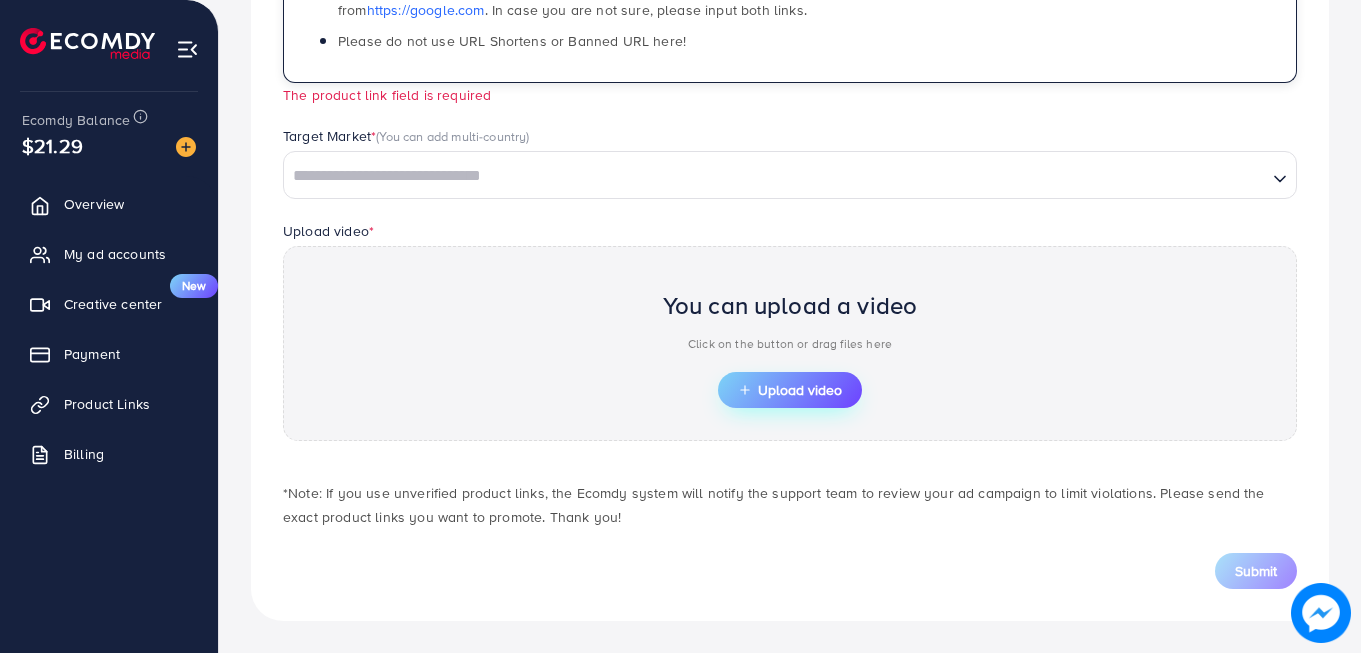 click on "Upload video" at bounding box center [790, 390] 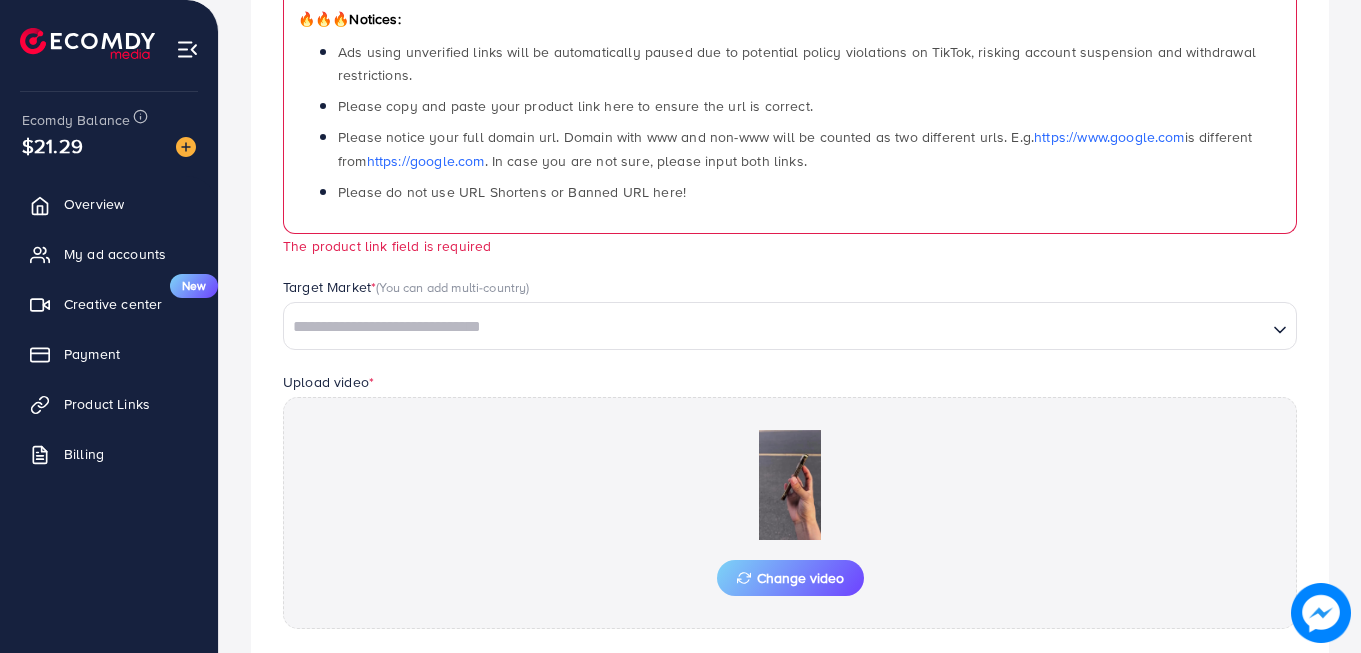 scroll, scrollTop: 295, scrollLeft: 0, axis: vertical 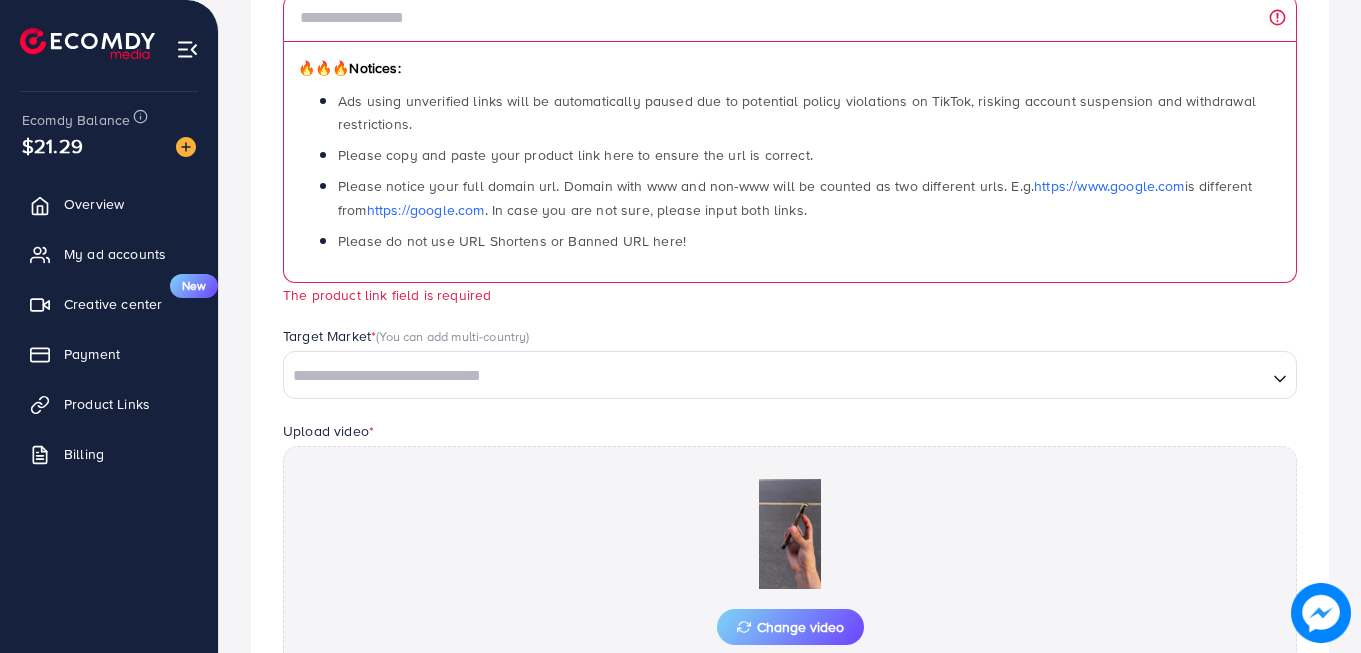 click on "Loading..." at bounding box center (790, 375) 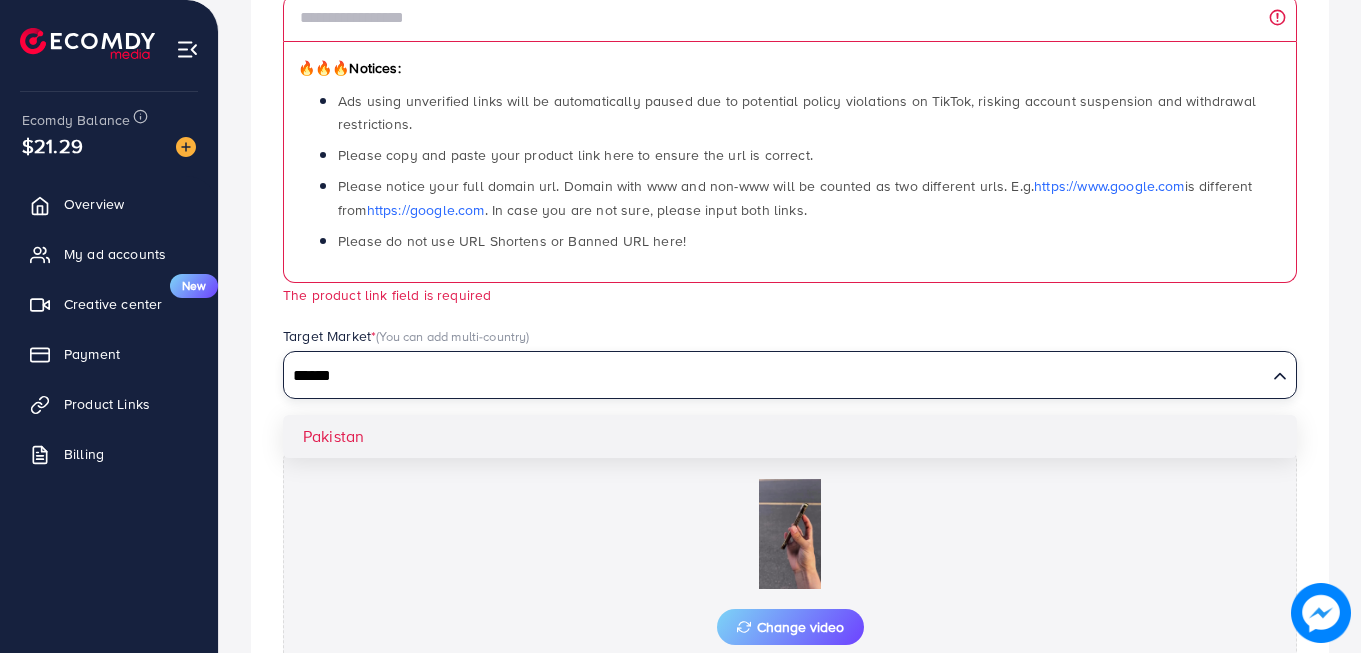 type on "******" 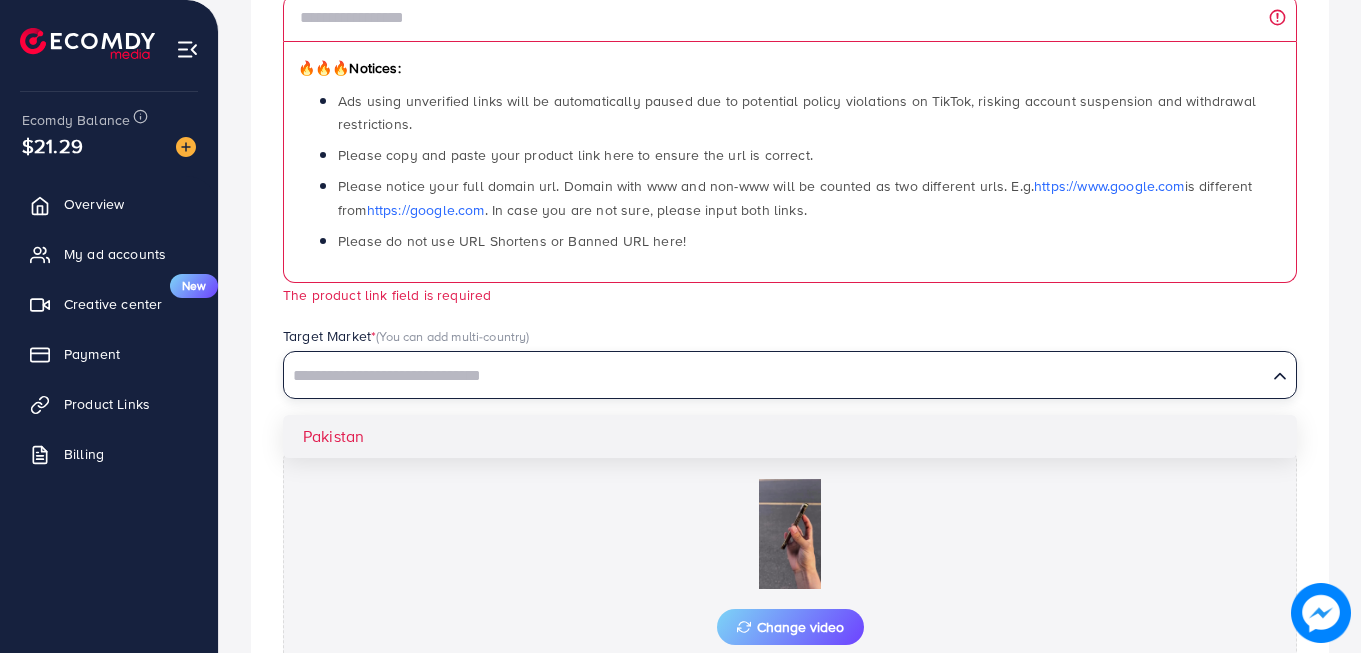 click on "Which products do you want to promote?   Product Url  *  🔥🔥🔥  Notices: Ads using unverified links will be automatically paused due to potential policy violations on TikTok, risking account suspension and withdrawal restrictions. Please copy and paste your product link here to ensure the url is correct. Please notice your full domain url. Domain with www and non-www will be counted as two different urls. E.g.  https://www.google.com  is different from  https://google.com . In case you are not sure, please input both links. Please do not use URL Shortens or Banned URL here! The product link field is required  Target Market  *  (You can add multi-country)           Loading...
[COUNTRY]
Upload video  *  Change video   *Note: If you use unverified product links, the Ecomdy system will notify the support team to review your ad campaign to limit violations. Please send the exact product links you want to promote. Thank you!   Submit" at bounding box center (790, 373) 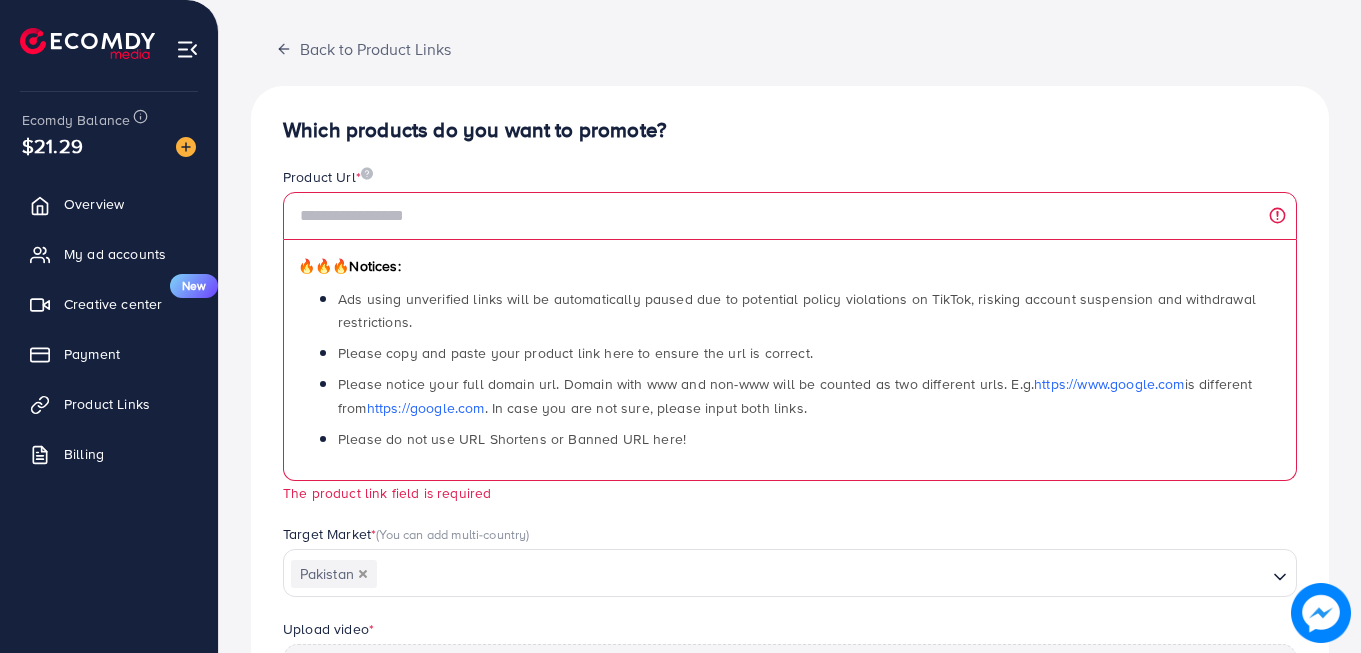 scroll, scrollTop: 95, scrollLeft: 0, axis: vertical 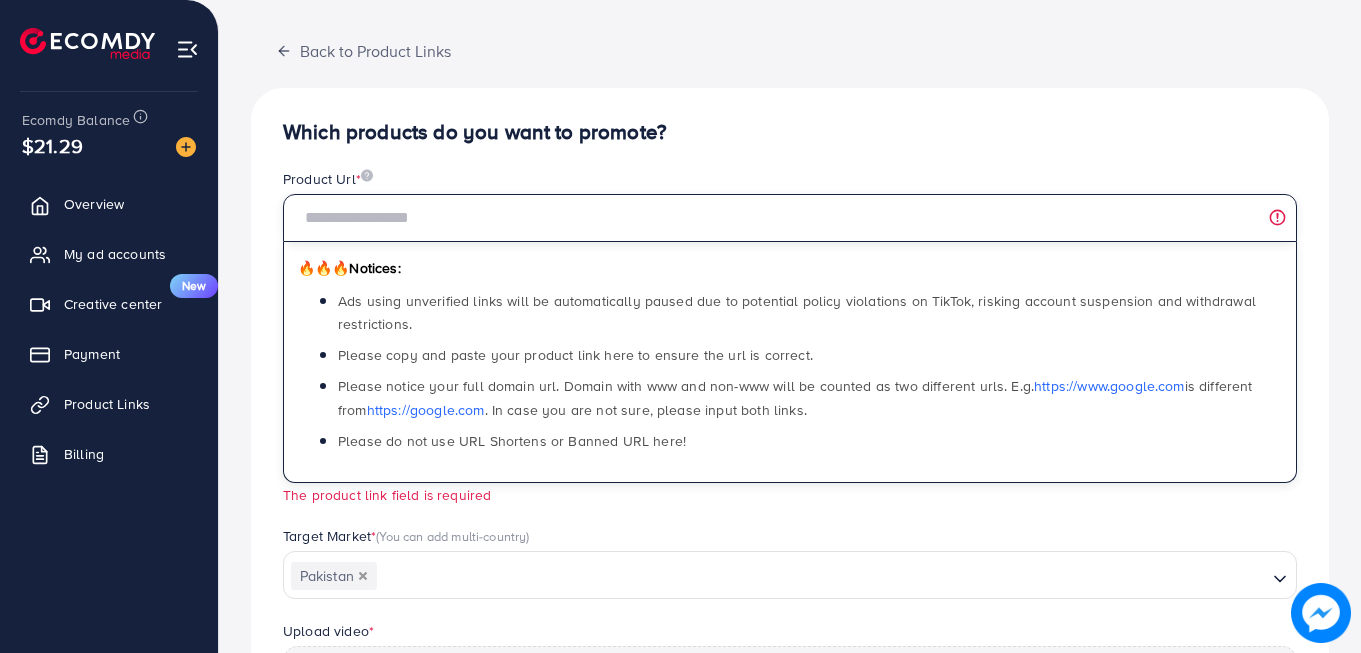 click at bounding box center (790, 218) 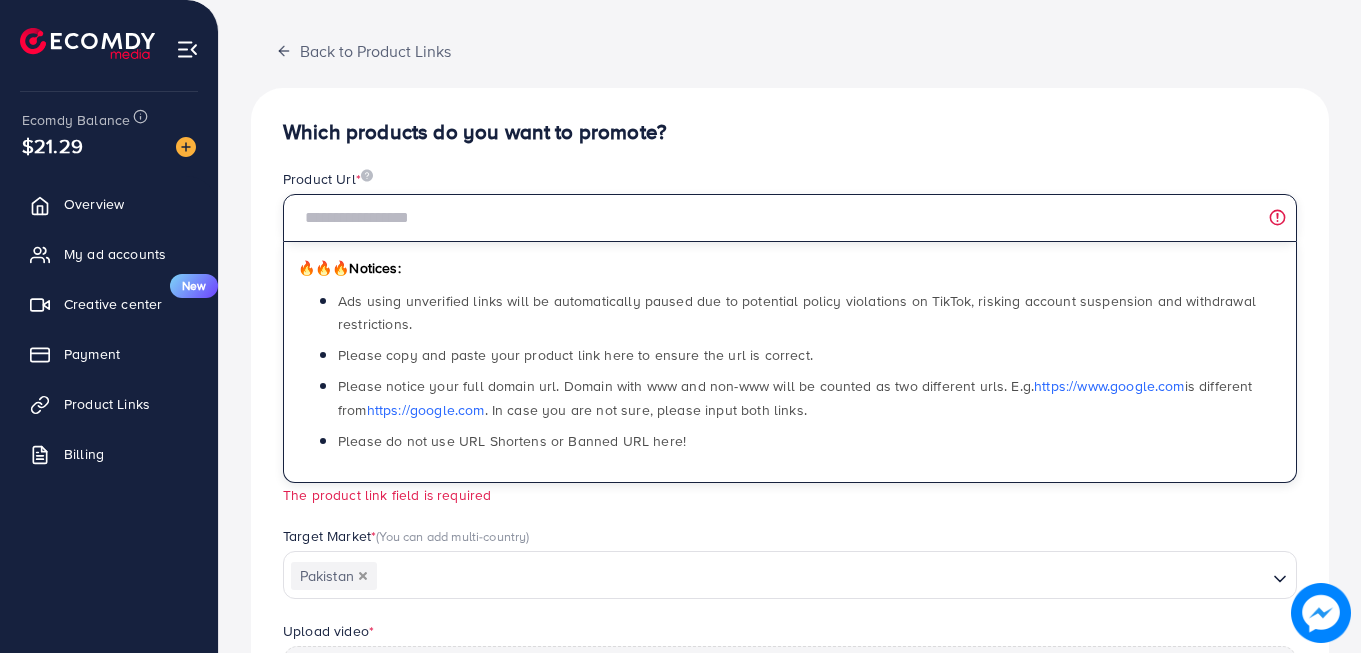 paste on "**********" 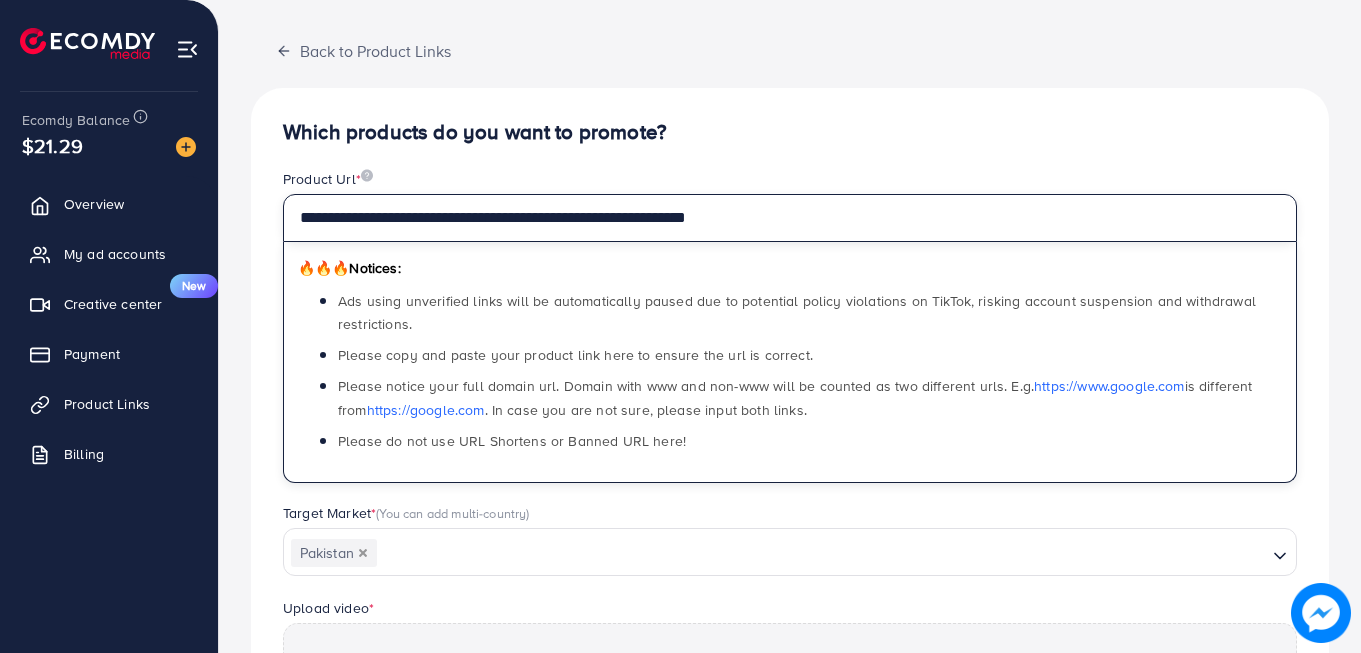 scroll, scrollTop: 0, scrollLeft: 0, axis: both 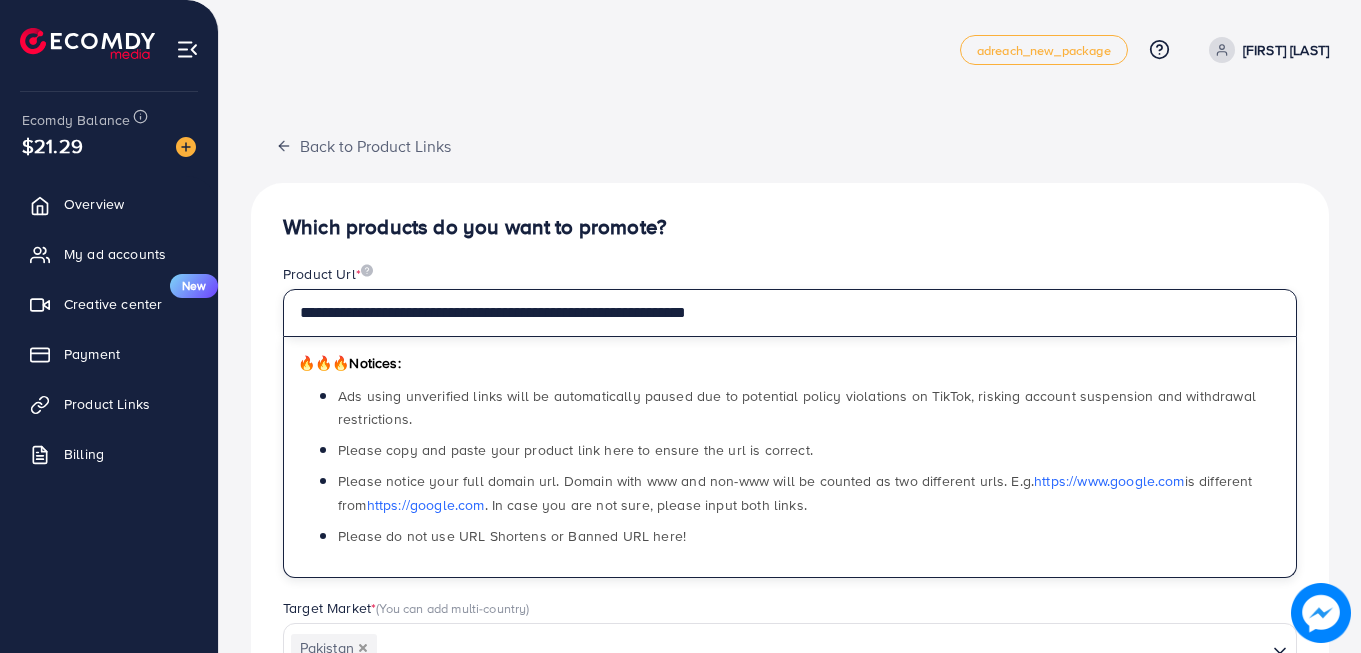 type on "**********" 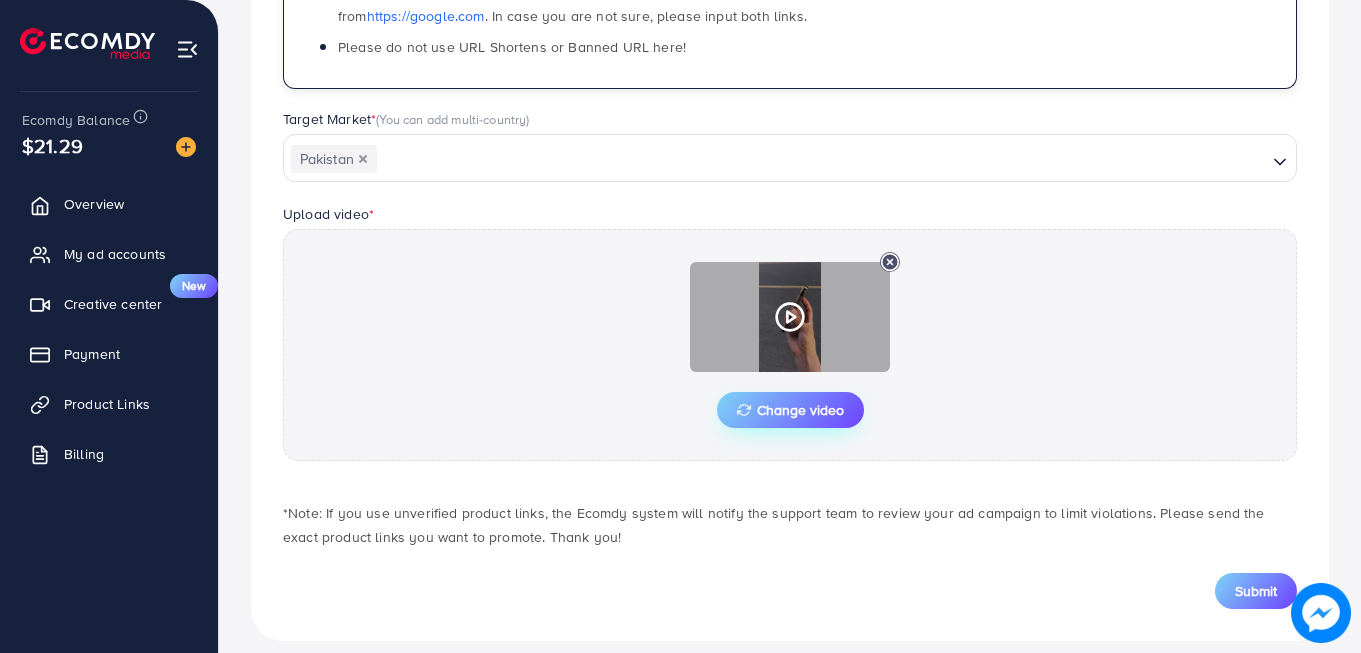 scroll, scrollTop: 509, scrollLeft: 0, axis: vertical 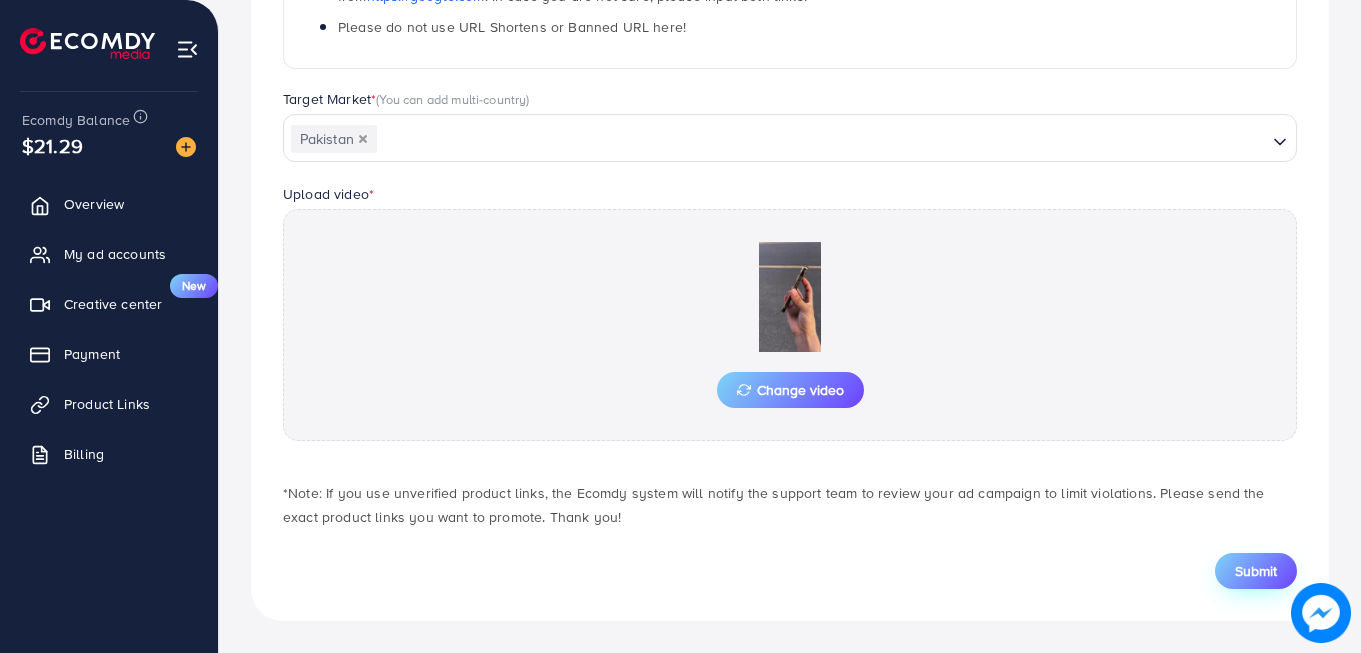 click on "Submit" at bounding box center [1256, 571] 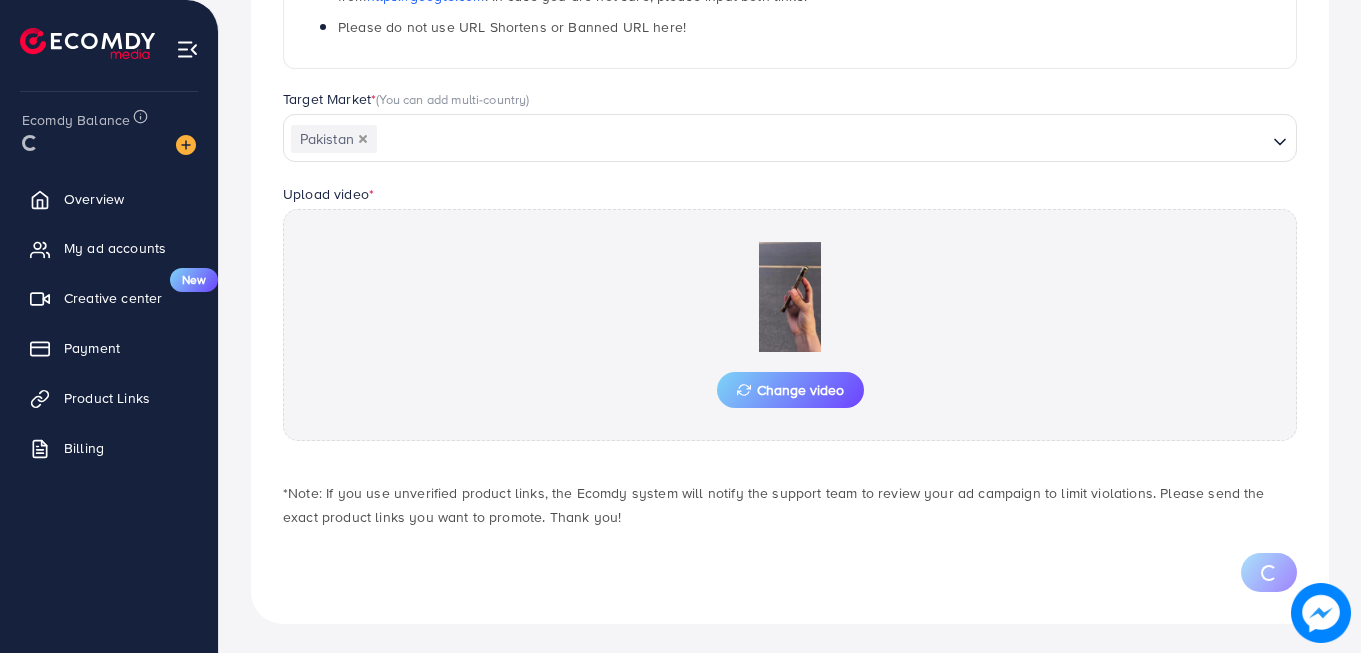 scroll, scrollTop: 486, scrollLeft: 0, axis: vertical 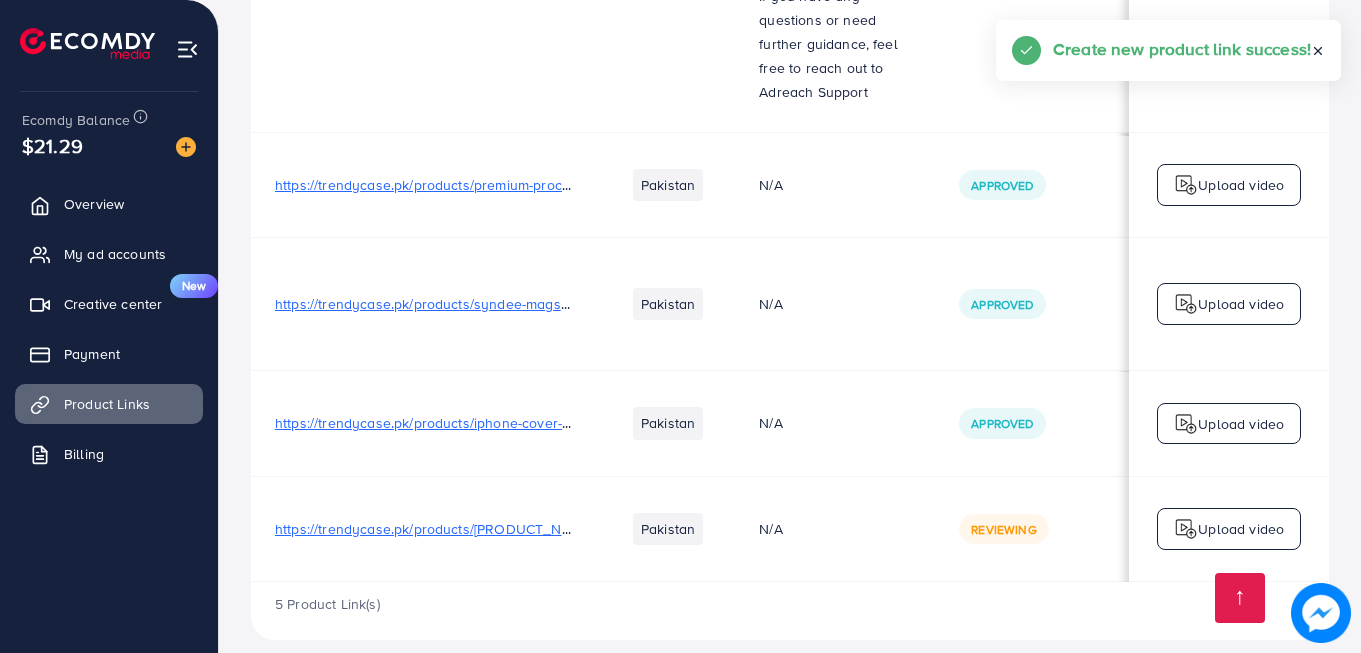 click on "Upload video" at bounding box center (1241, 529) 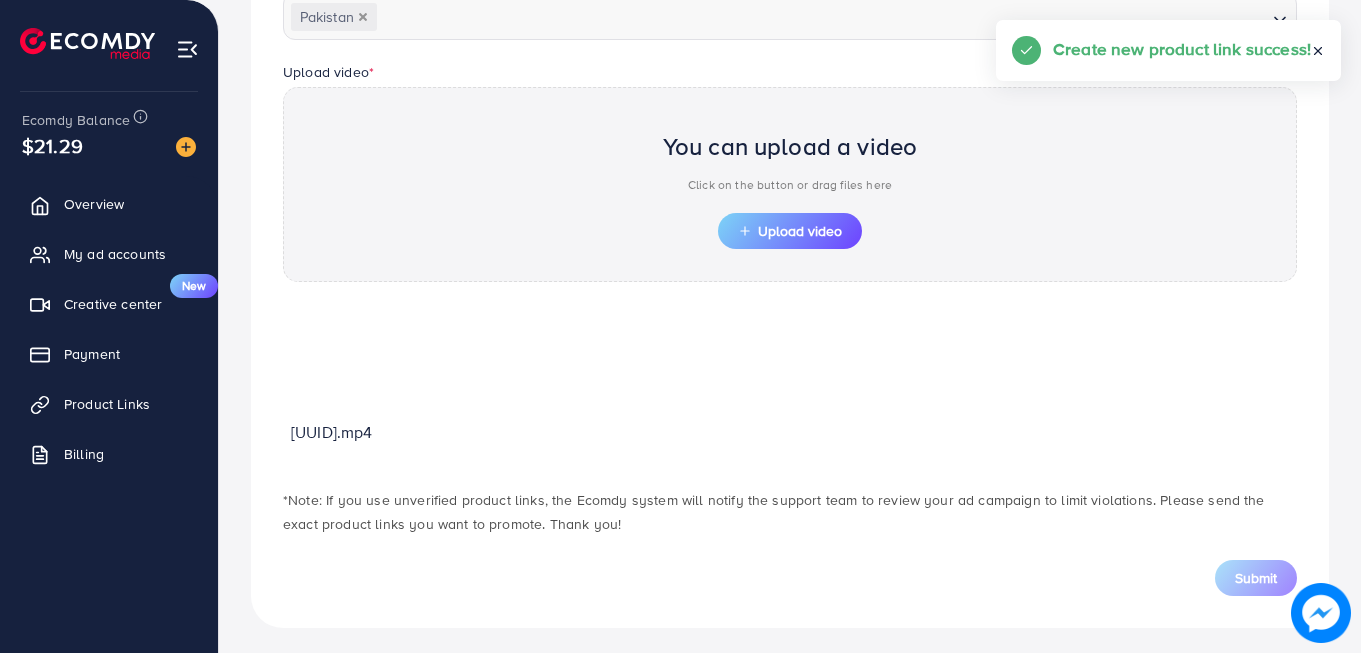 scroll, scrollTop: 686, scrollLeft: 0, axis: vertical 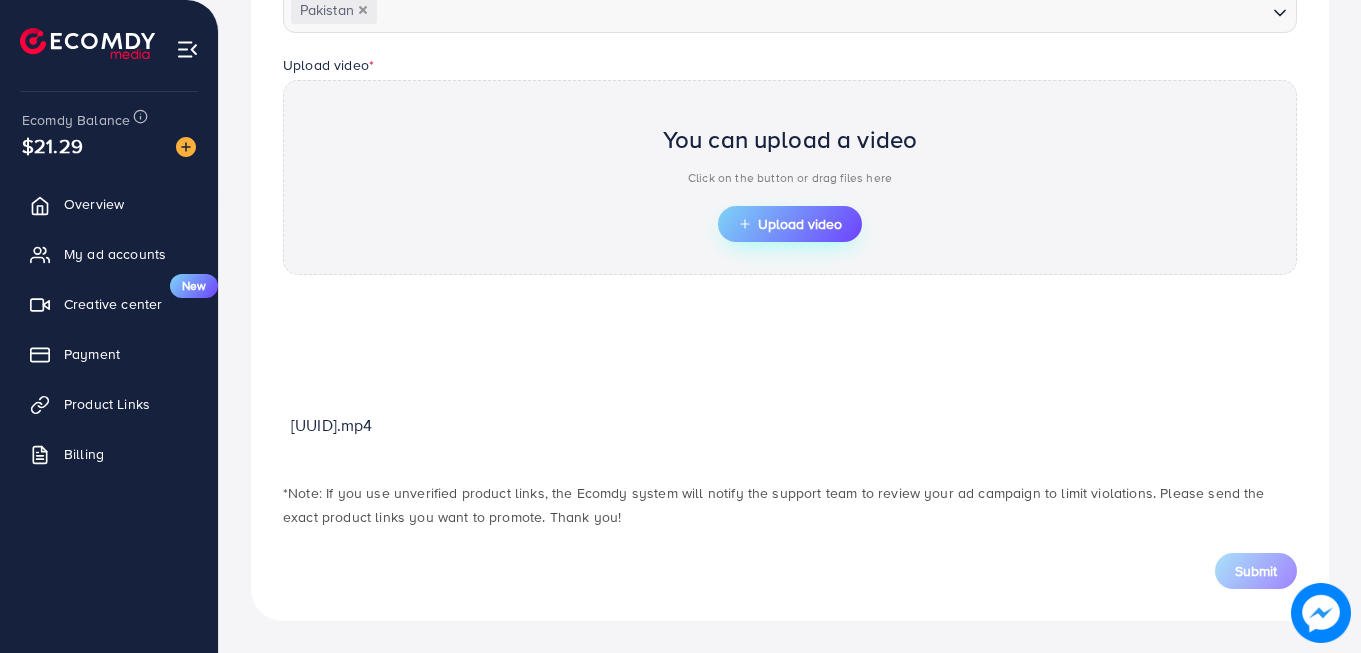 click on "Upload video" at bounding box center [790, 224] 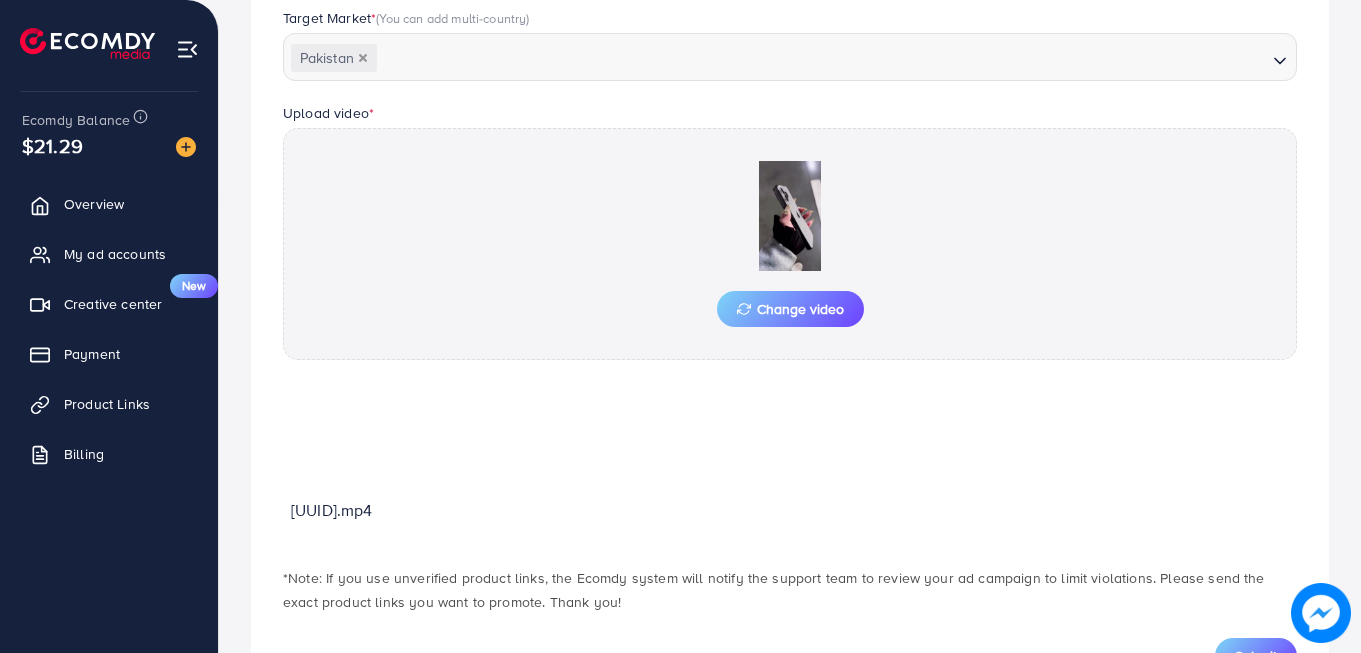 scroll, scrollTop: 686, scrollLeft: 0, axis: vertical 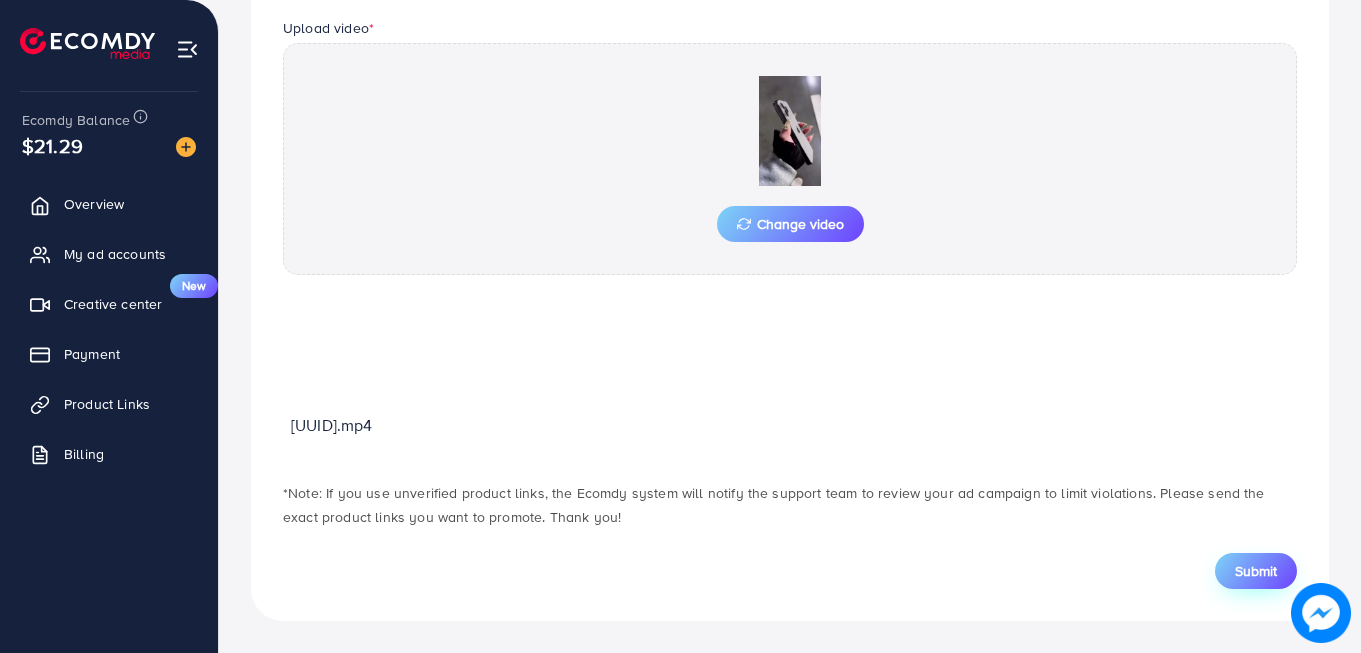 click on "Submit" at bounding box center [1256, 571] 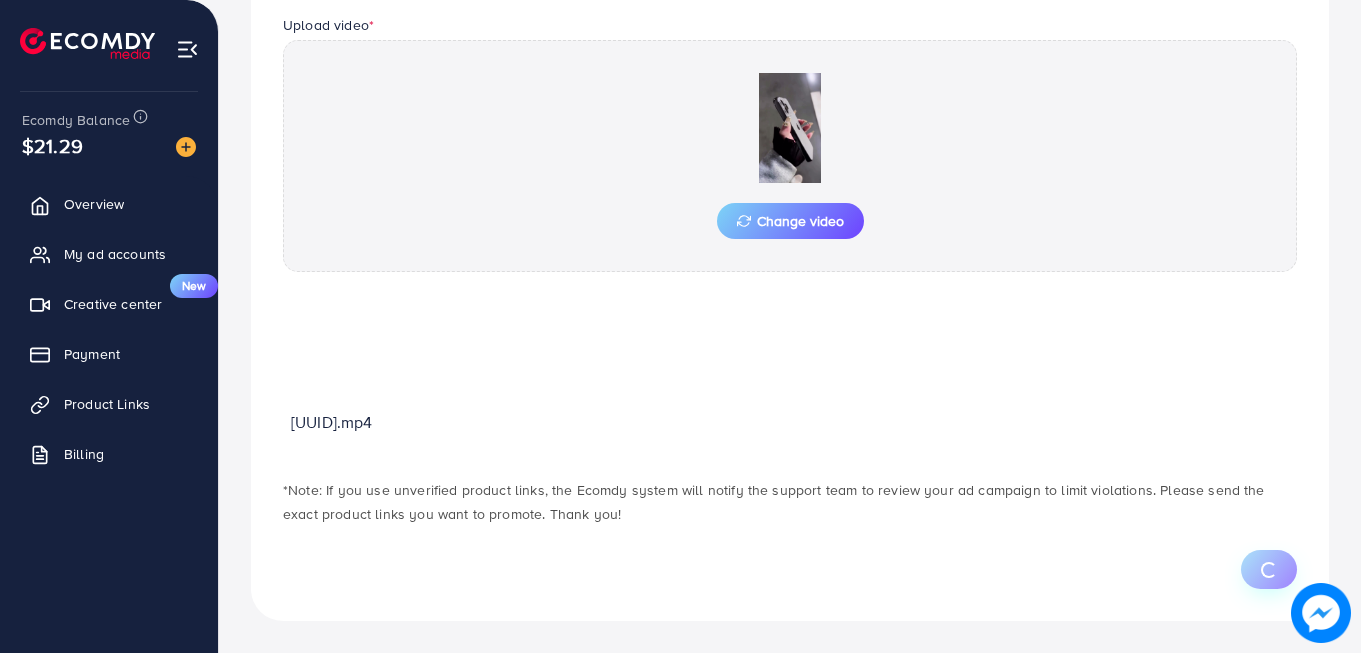 scroll, scrollTop: 0, scrollLeft: 0, axis: both 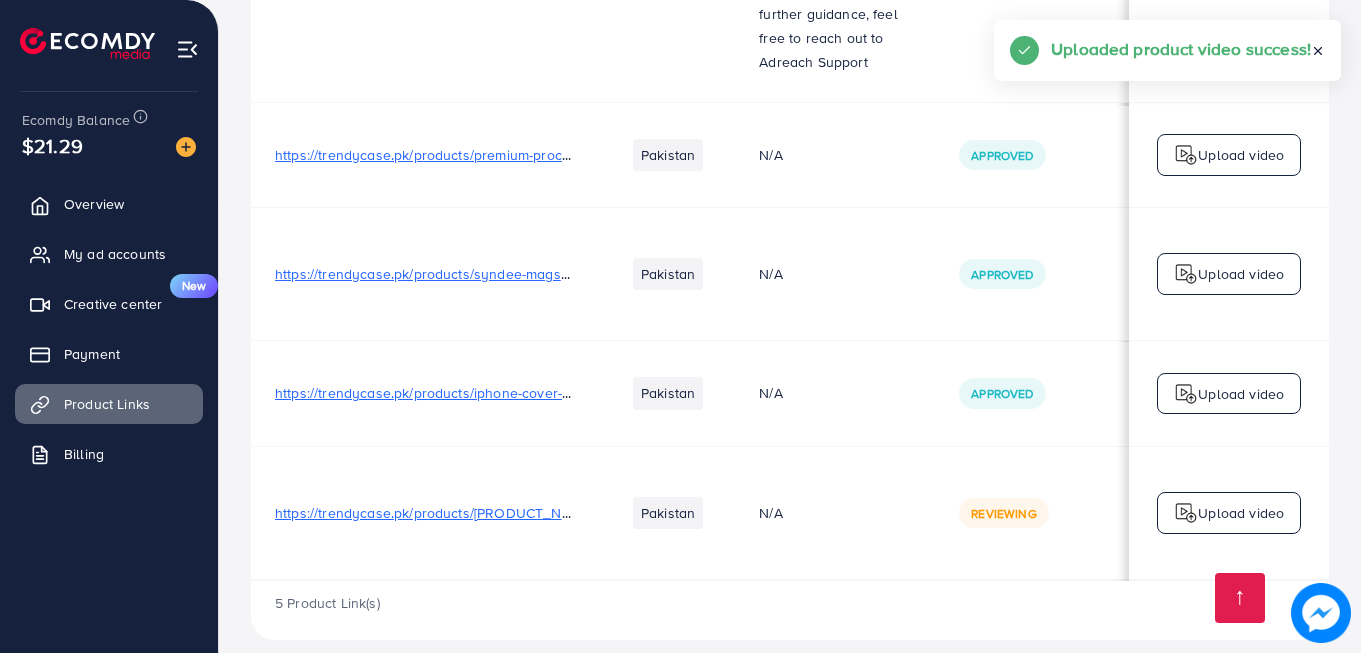 click on "Upload video" at bounding box center [1241, 513] 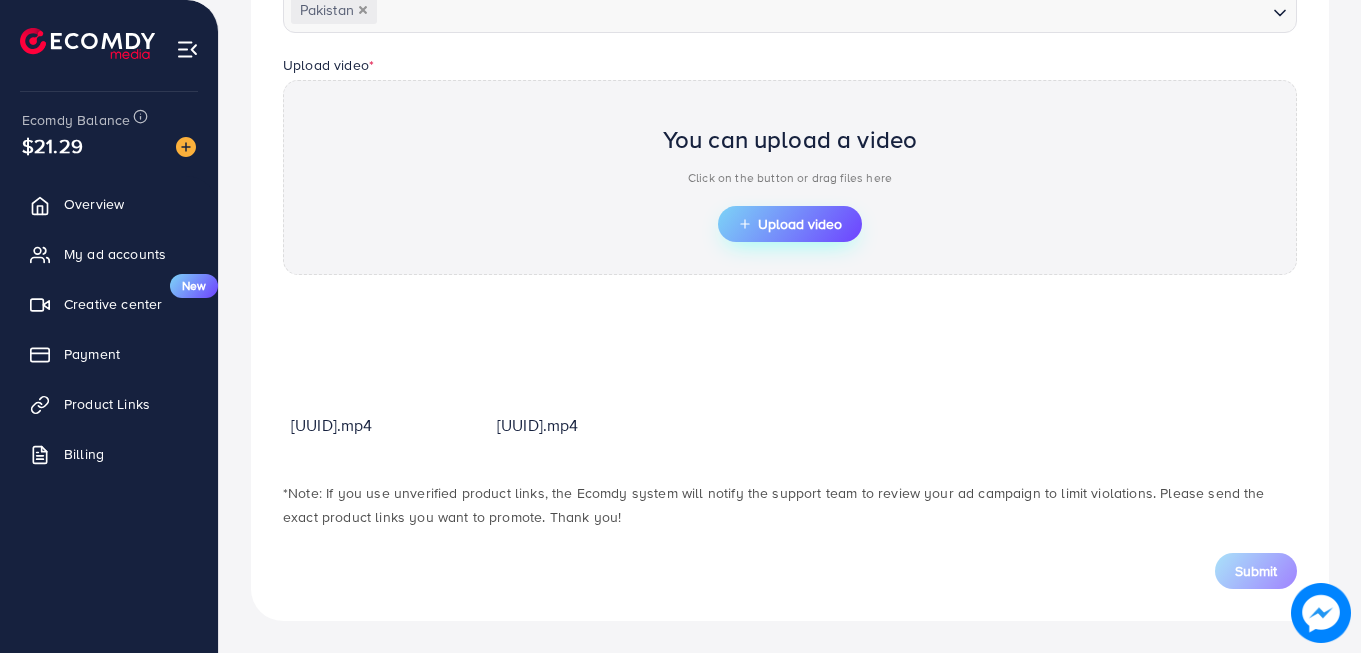 click on "Upload video" at bounding box center (790, 224) 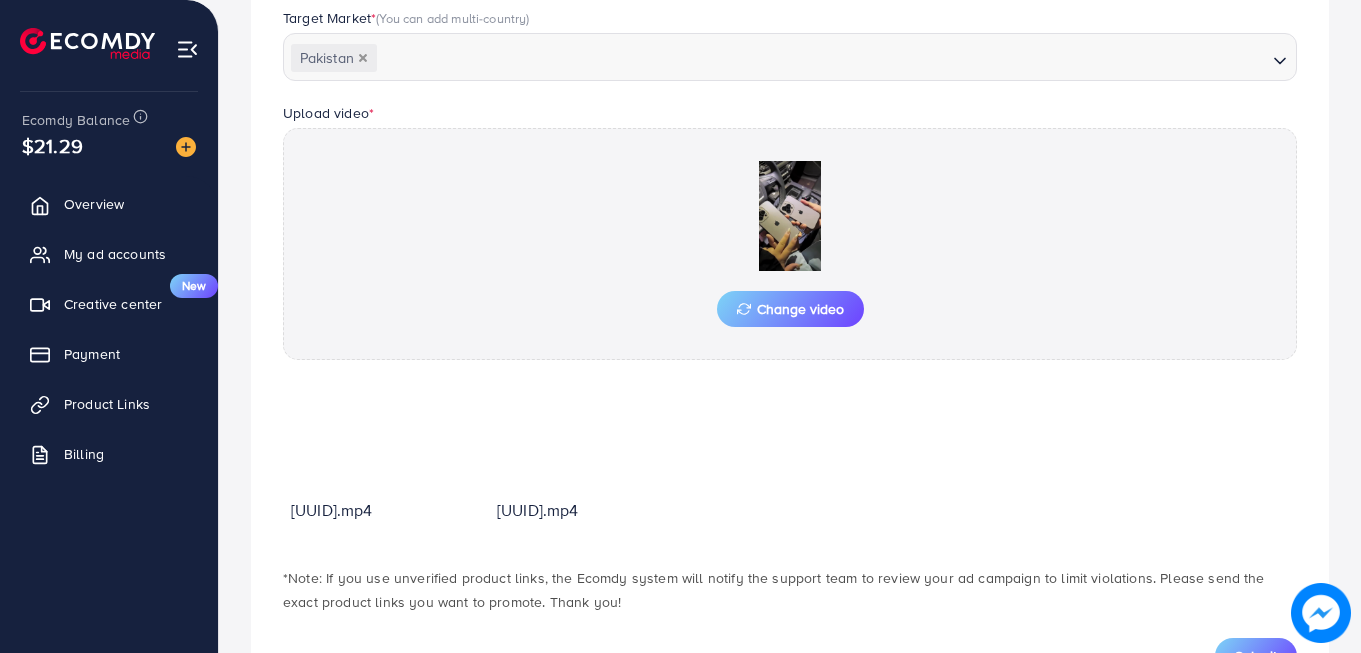 scroll, scrollTop: 723, scrollLeft: 0, axis: vertical 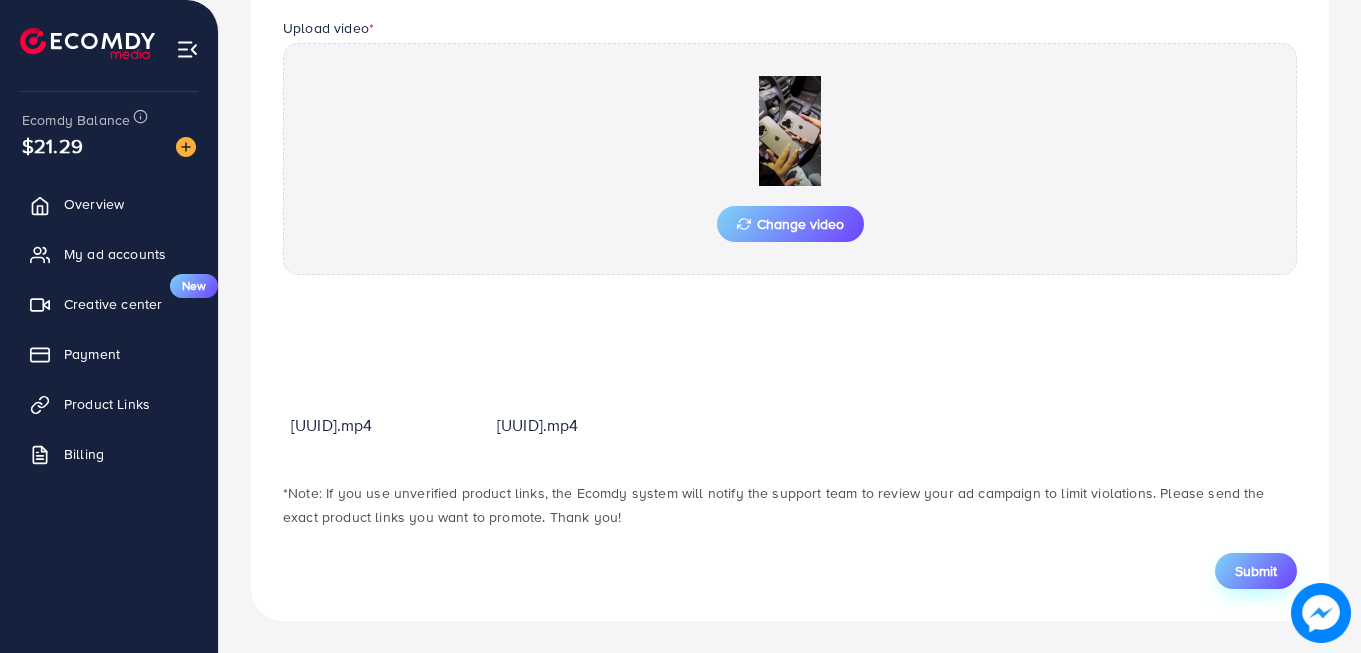 click on "Submit" at bounding box center [1256, 571] 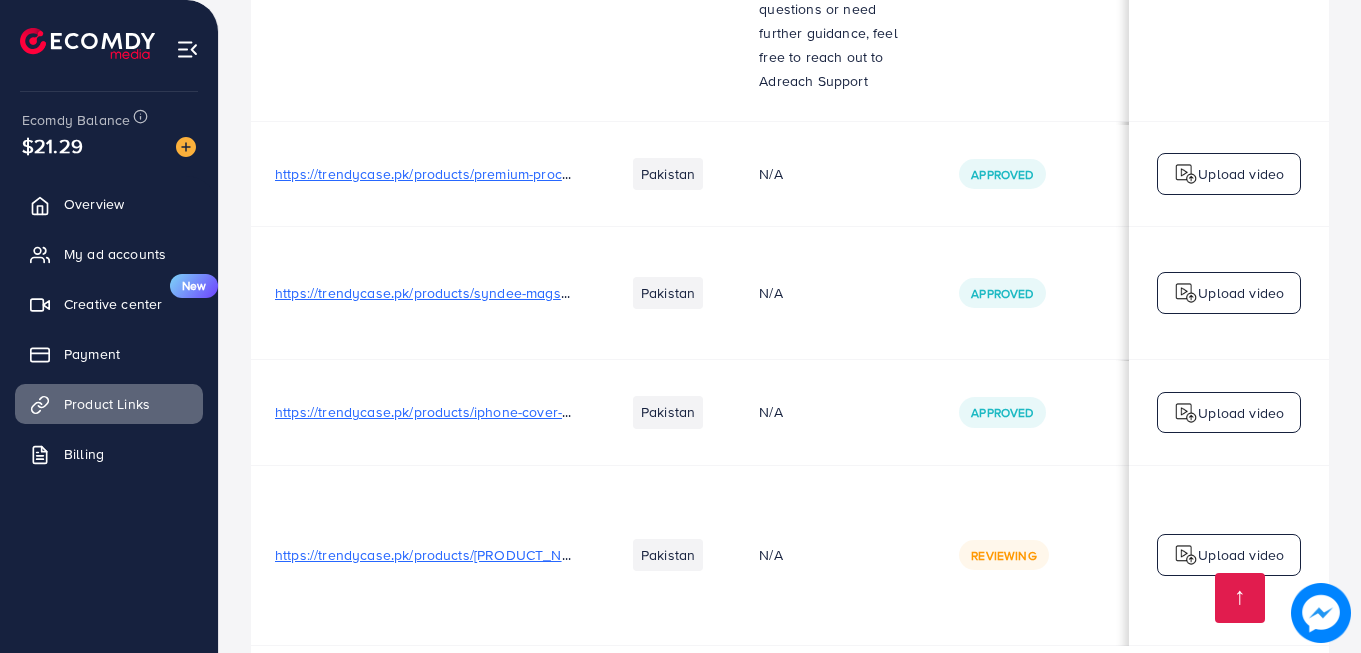 scroll, scrollTop: 706, scrollLeft: 0, axis: vertical 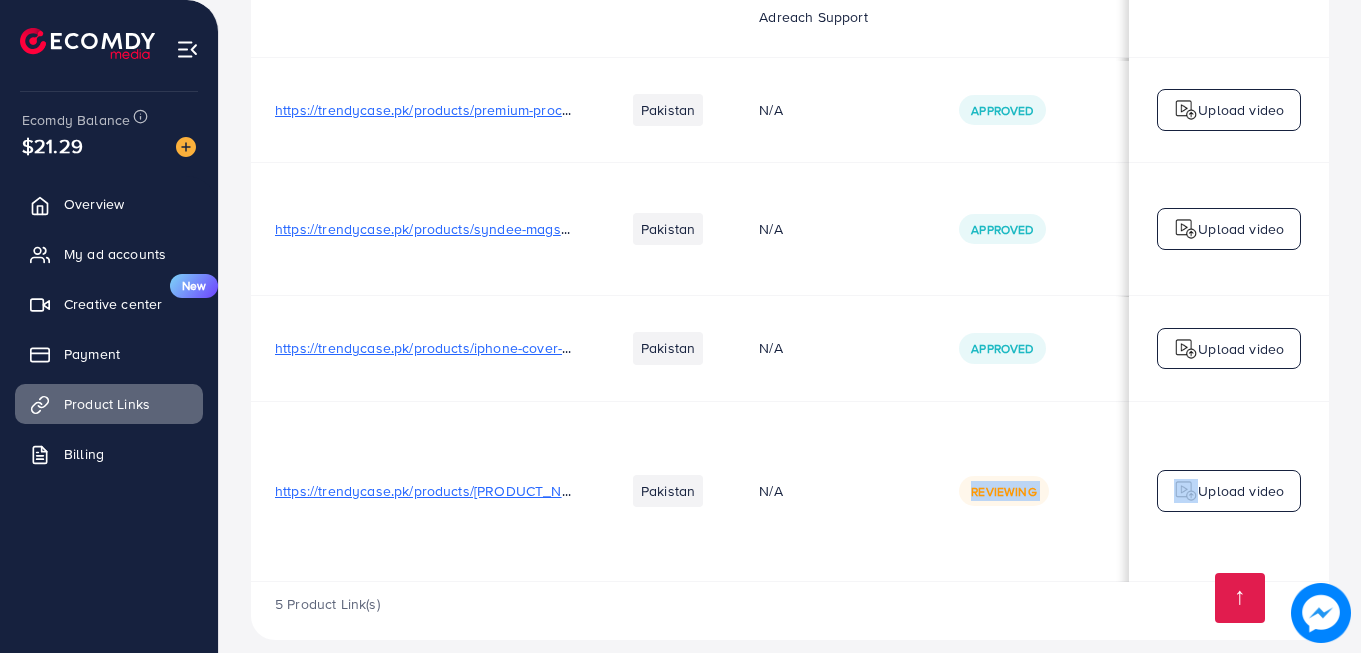 drag, startPoint x: 969, startPoint y: 557, endPoint x: 1168, endPoint y: 557, distance: 199 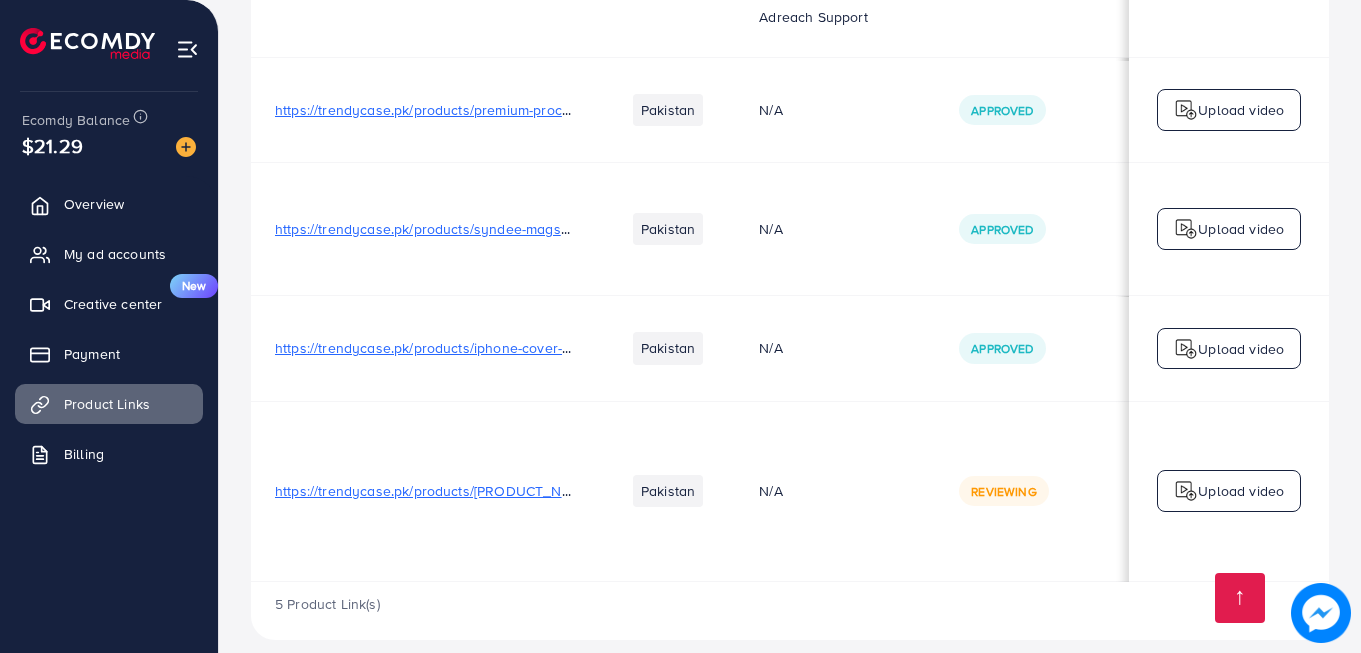 drag, startPoint x: 1168, startPoint y: 557, endPoint x: 990, endPoint y: 595, distance: 182.01099 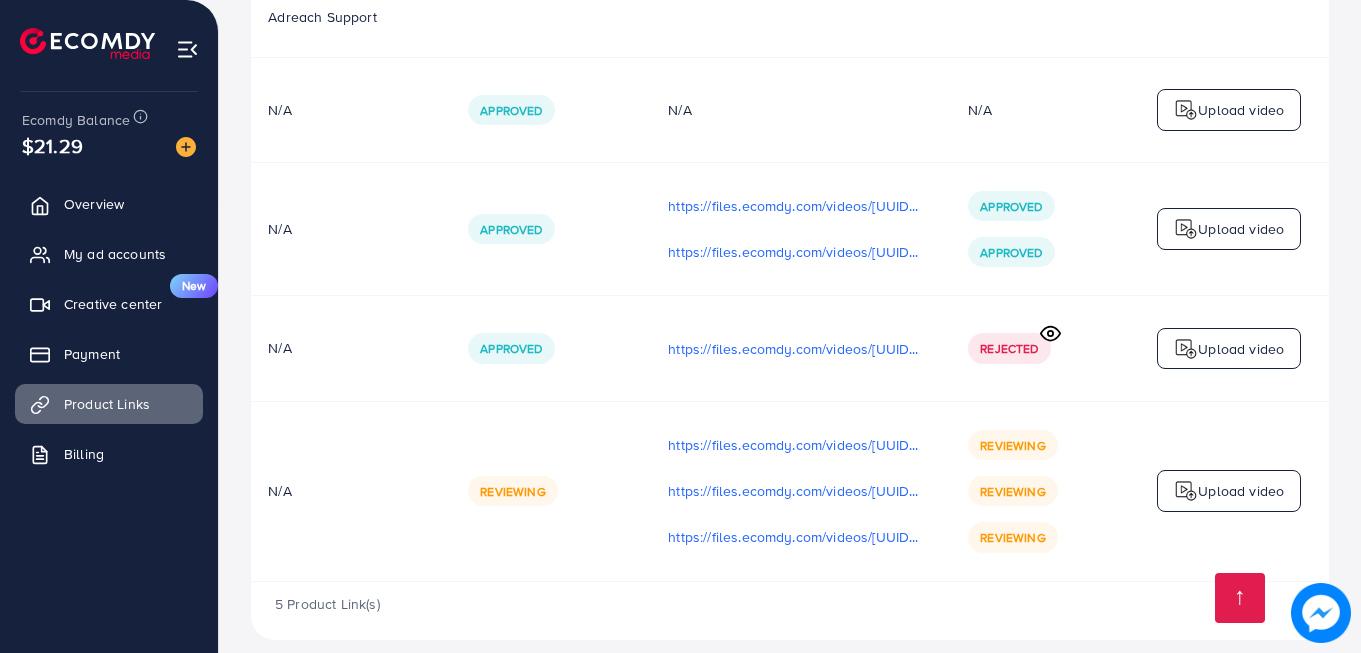 scroll, scrollTop: 0, scrollLeft: 506, axis: horizontal 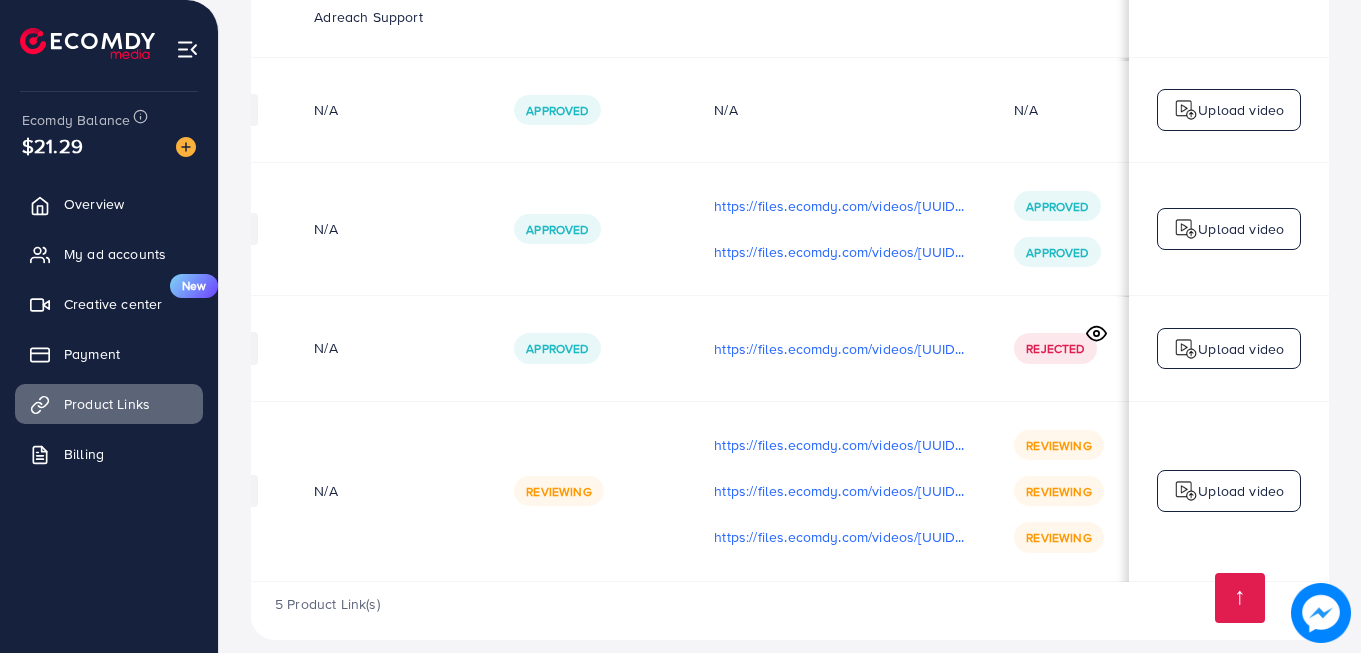 click 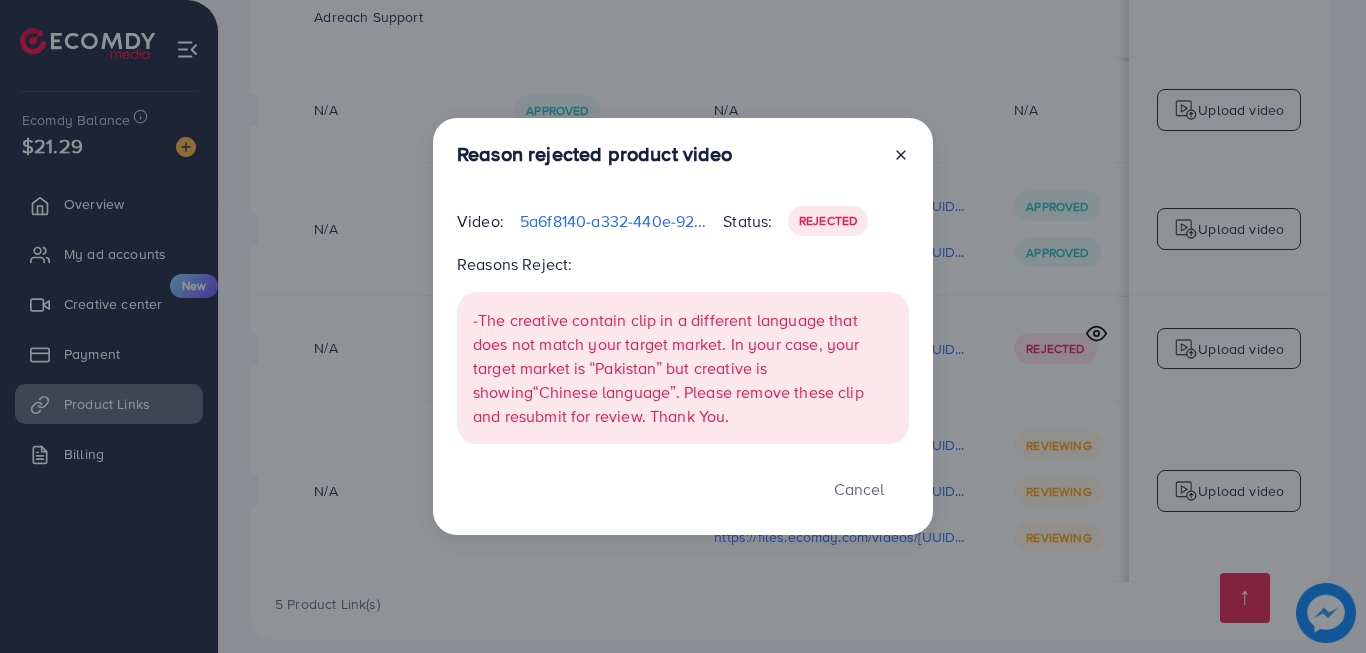 click 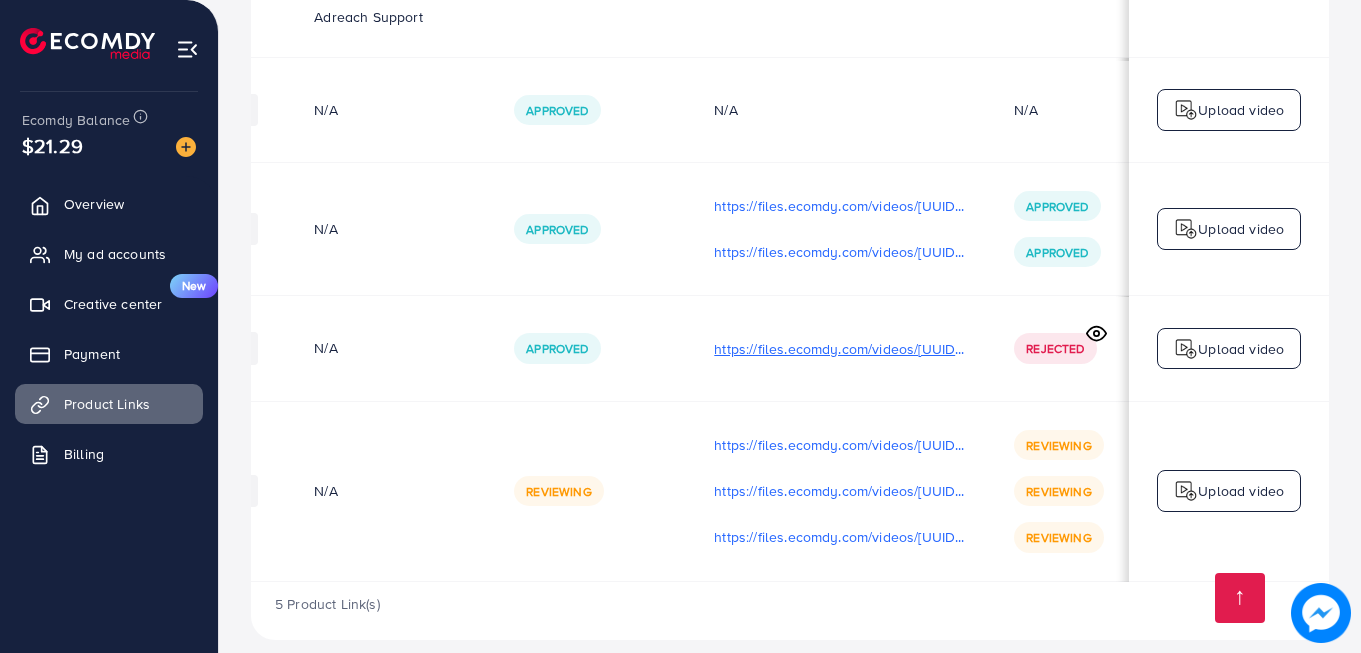 click on "https://files.ecomdy.com/videos/[UUID].mp4" at bounding box center [840, 349] 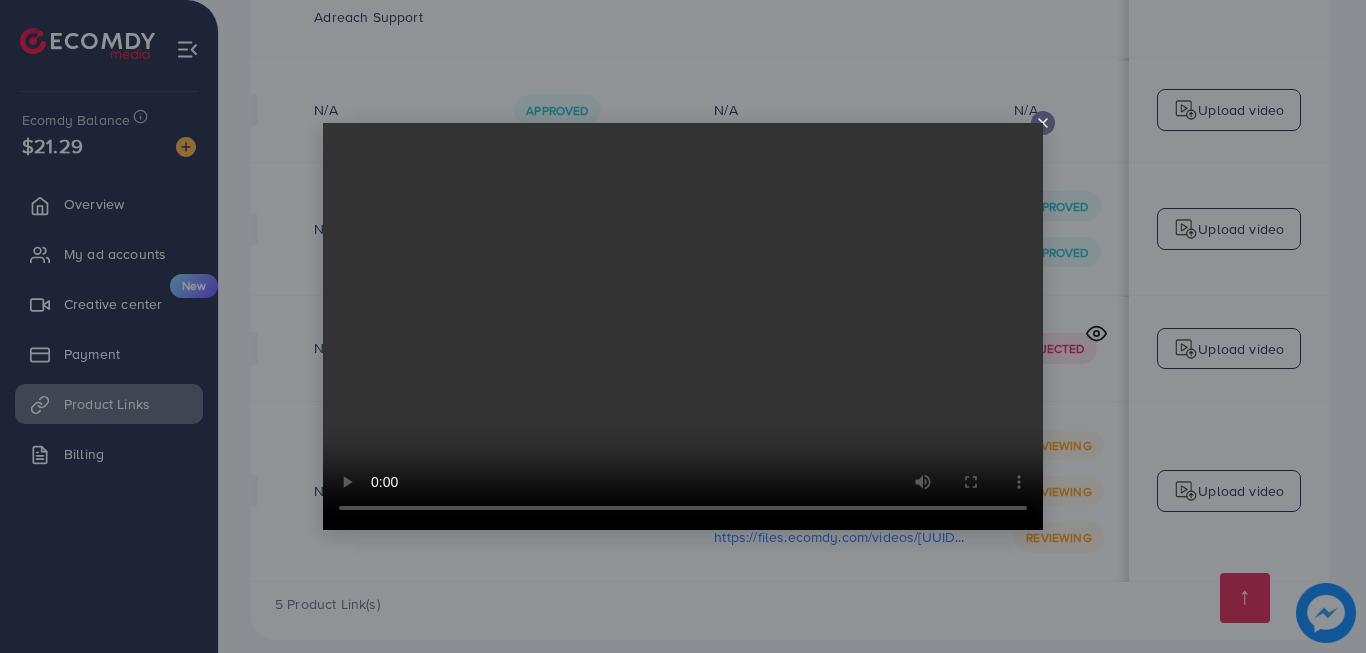 click 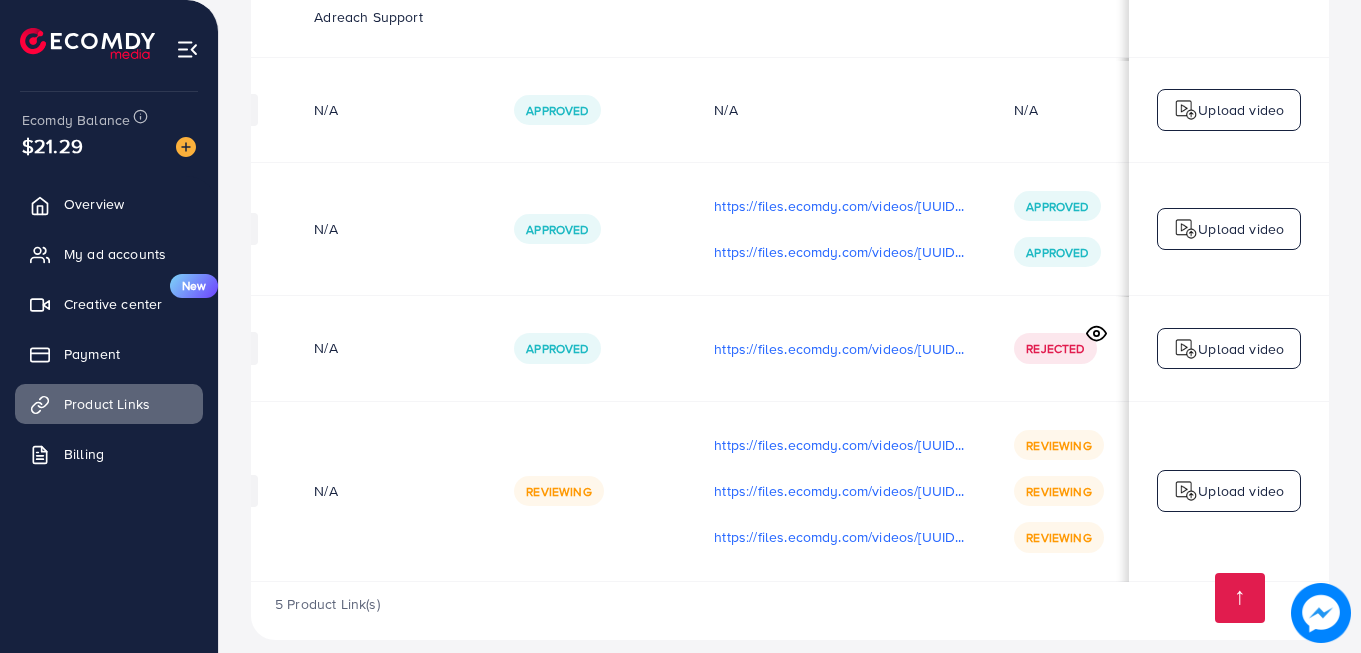 drag, startPoint x: 1062, startPoint y: 568, endPoint x: 1224, endPoint y: 559, distance: 162.2498 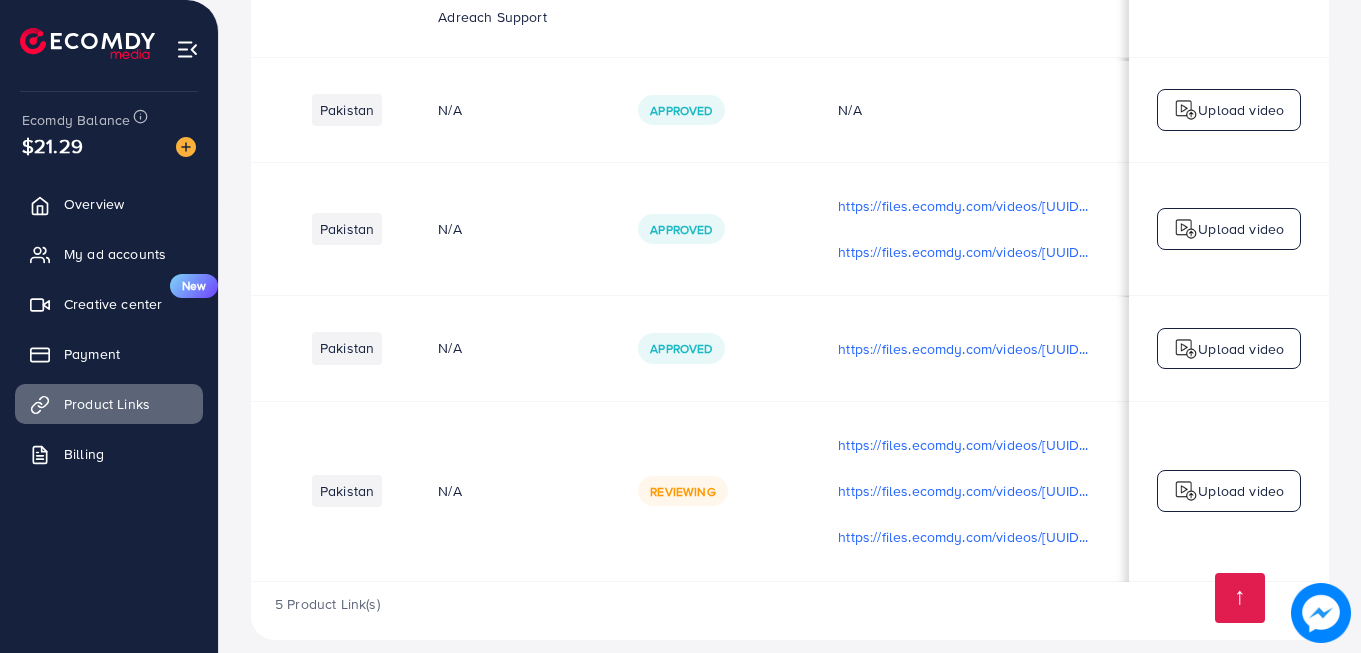 scroll, scrollTop: 0, scrollLeft: 506, axis: horizontal 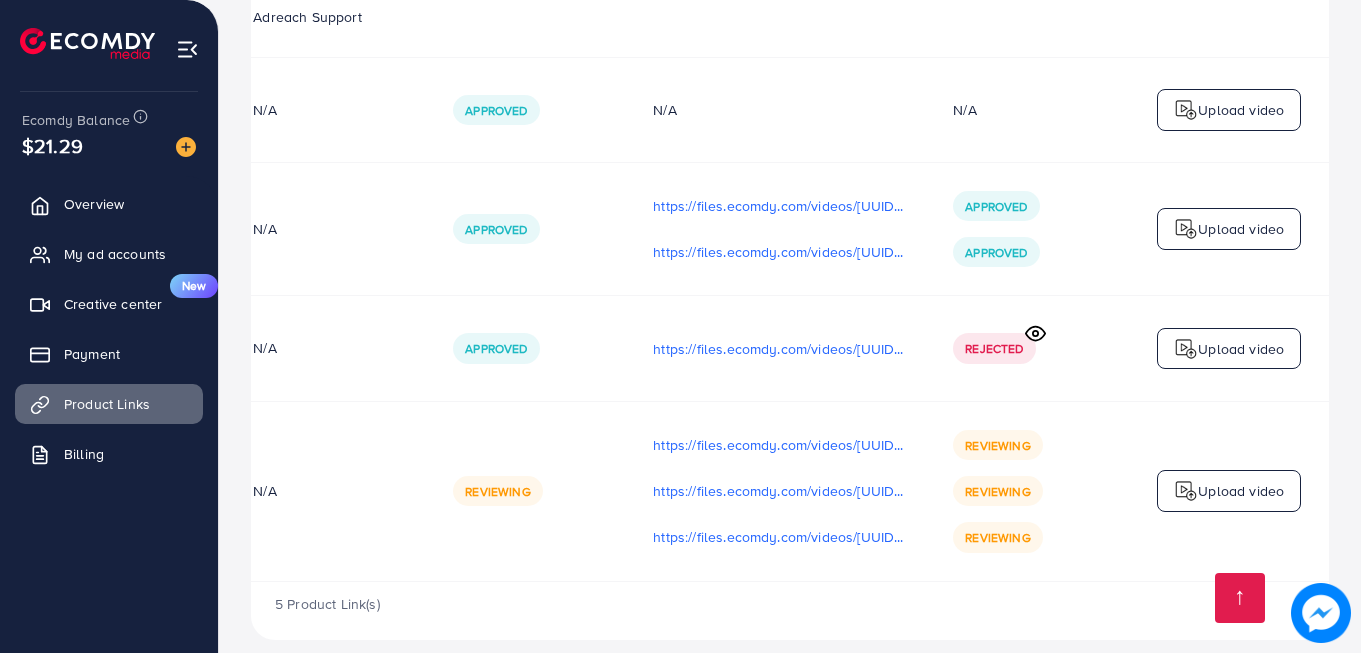 click 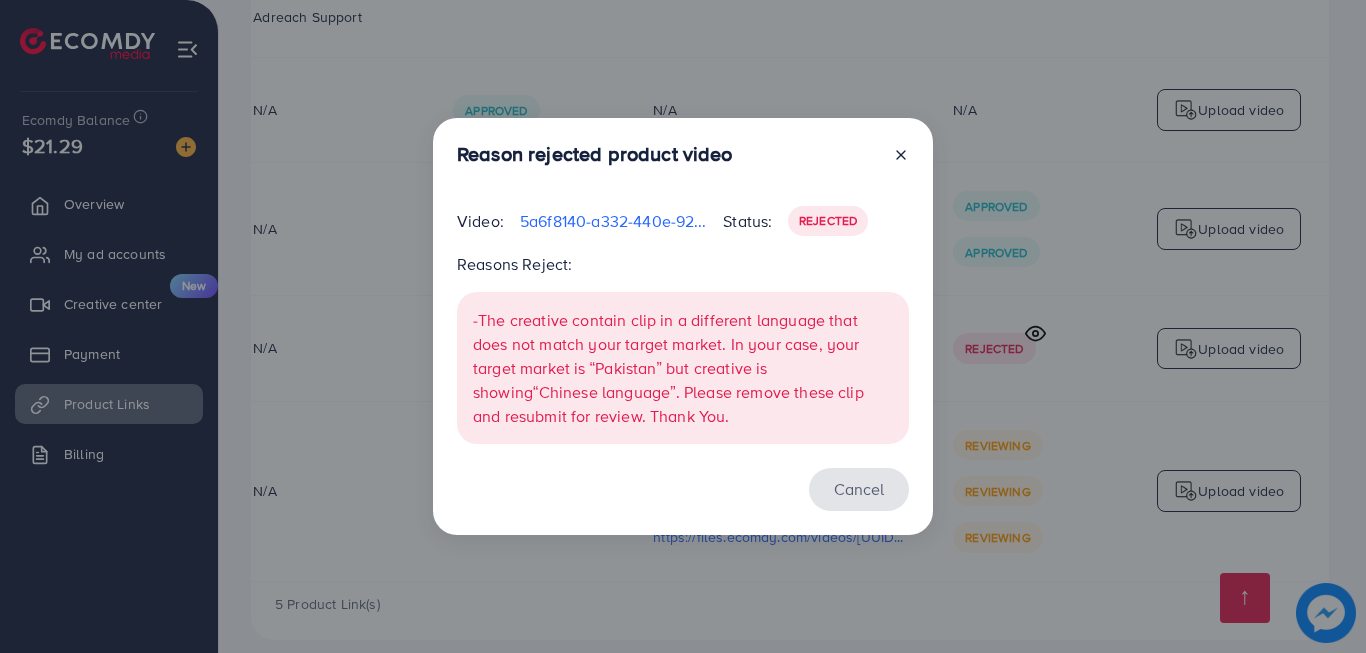 click on "Cancel" at bounding box center (859, 489) 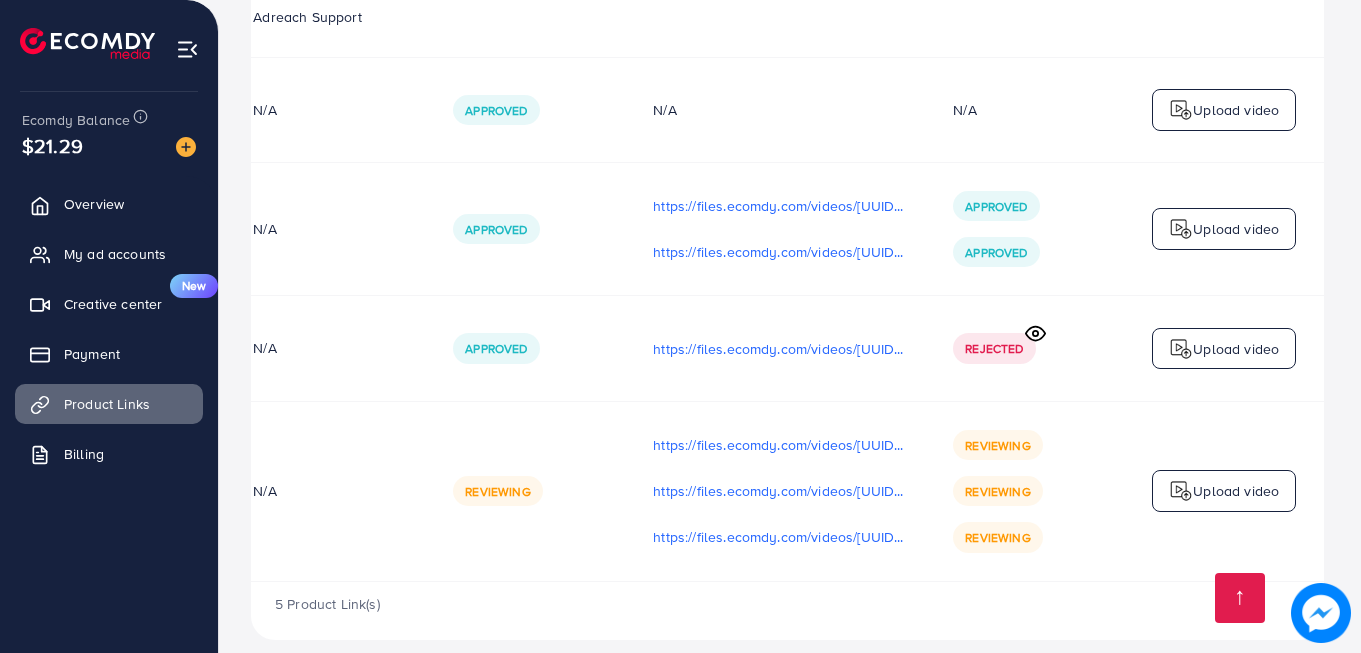 scroll, scrollTop: 0, scrollLeft: 501, axis: horizontal 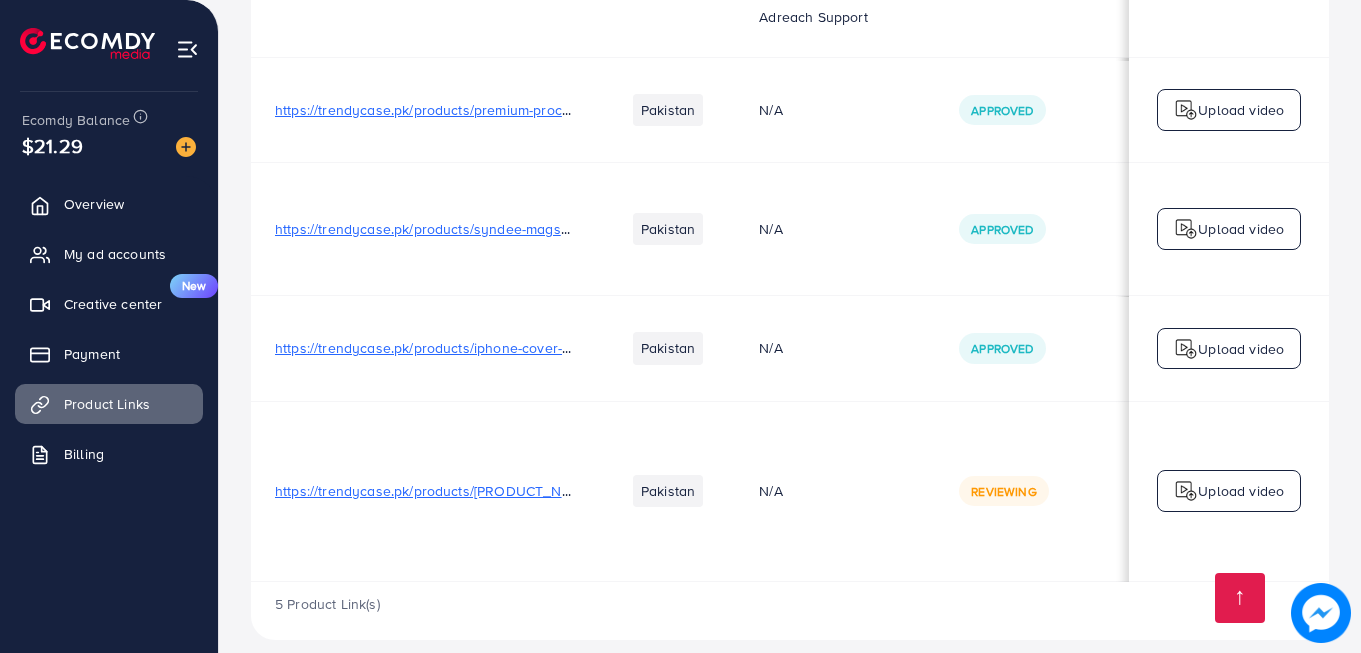 drag, startPoint x: 943, startPoint y: 563, endPoint x: 1065, endPoint y: 565, distance: 122.016396 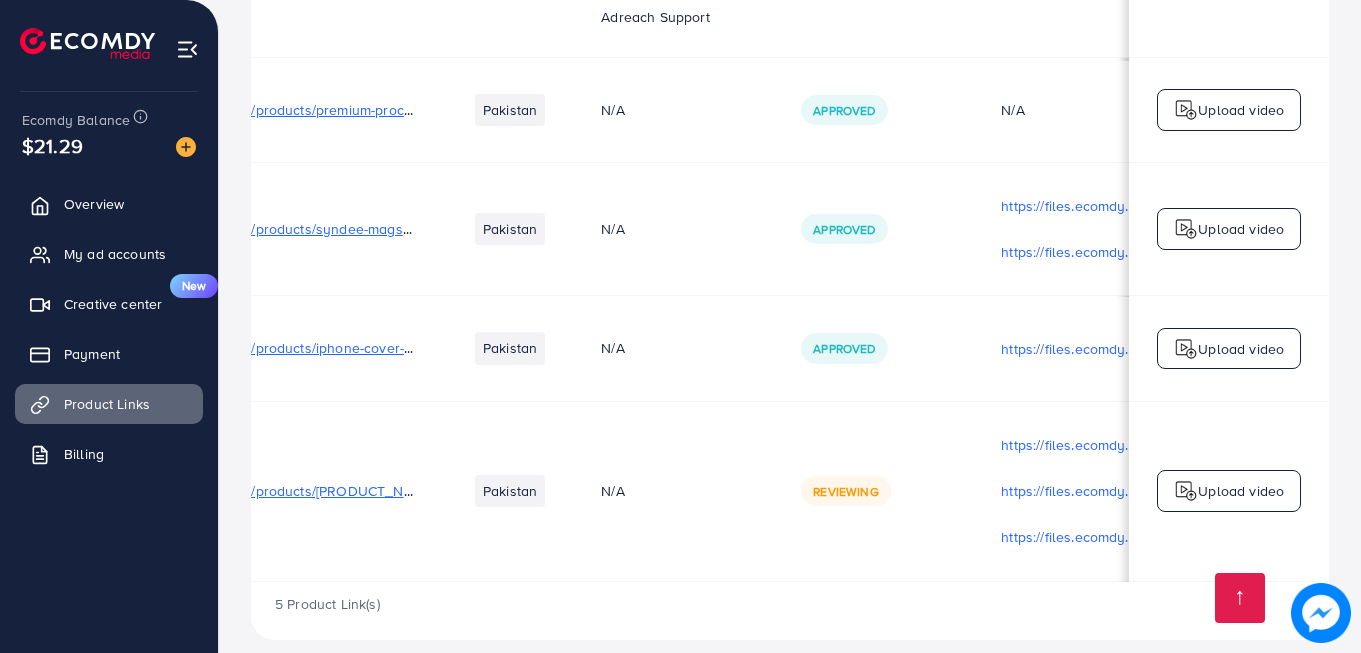 scroll, scrollTop: 0, scrollLeft: 0, axis: both 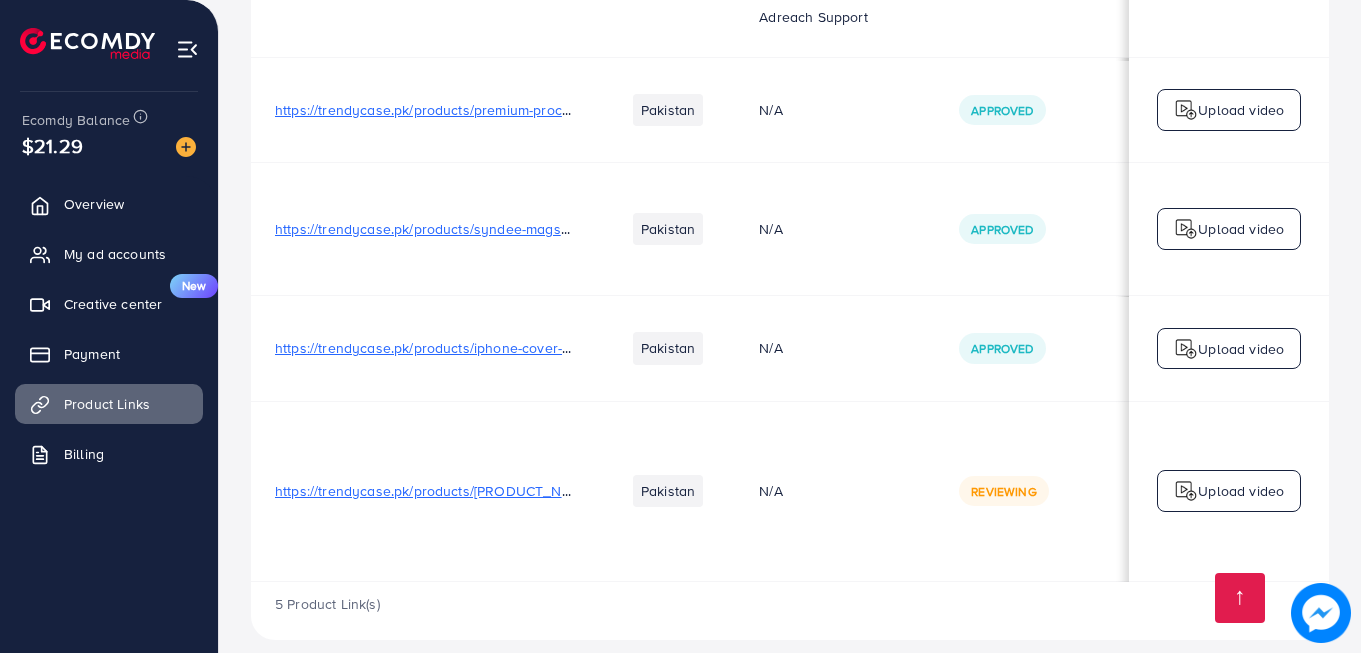 click on "Upload video" at bounding box center [1241, 349] 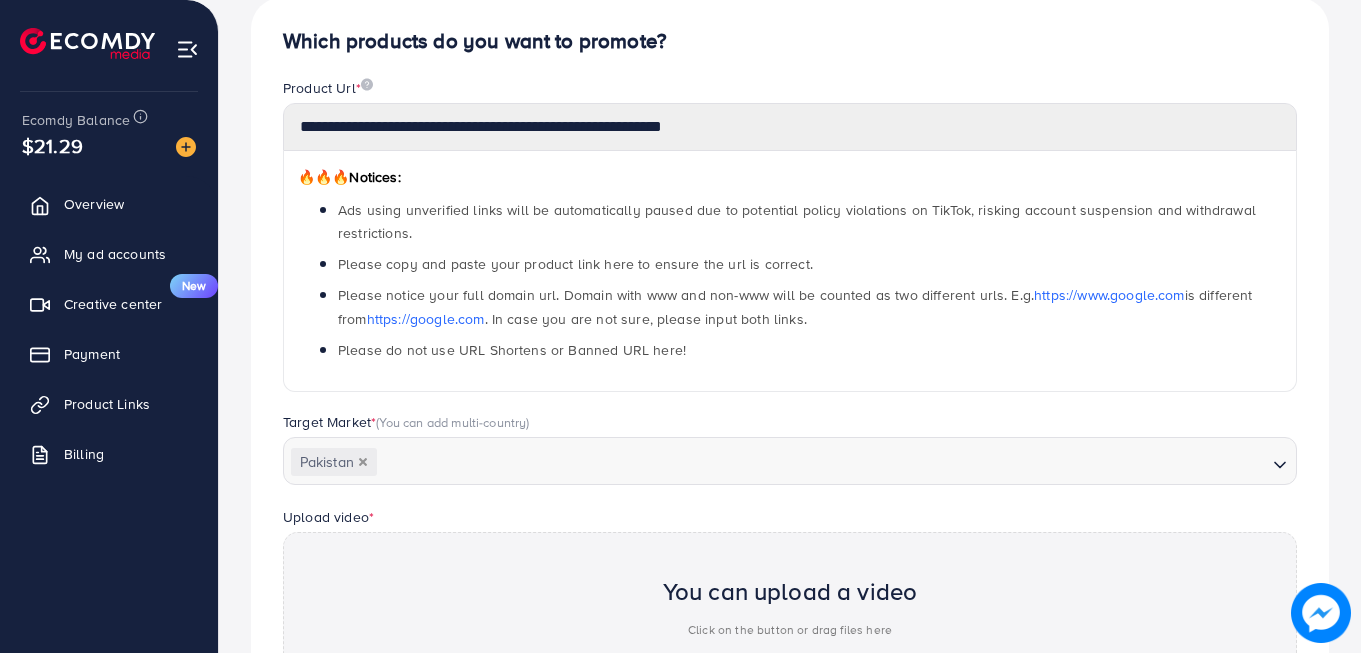 scroll, scrollTop: 0, scrollLeft: 0, axis: both 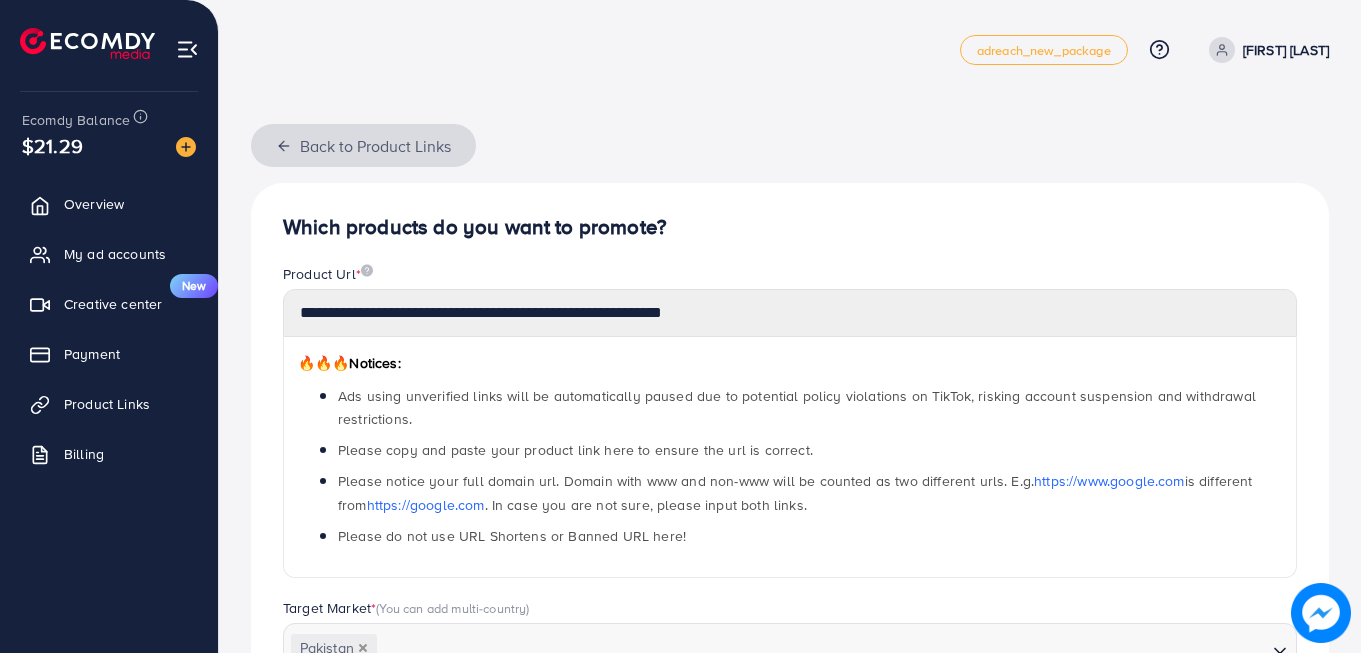 click 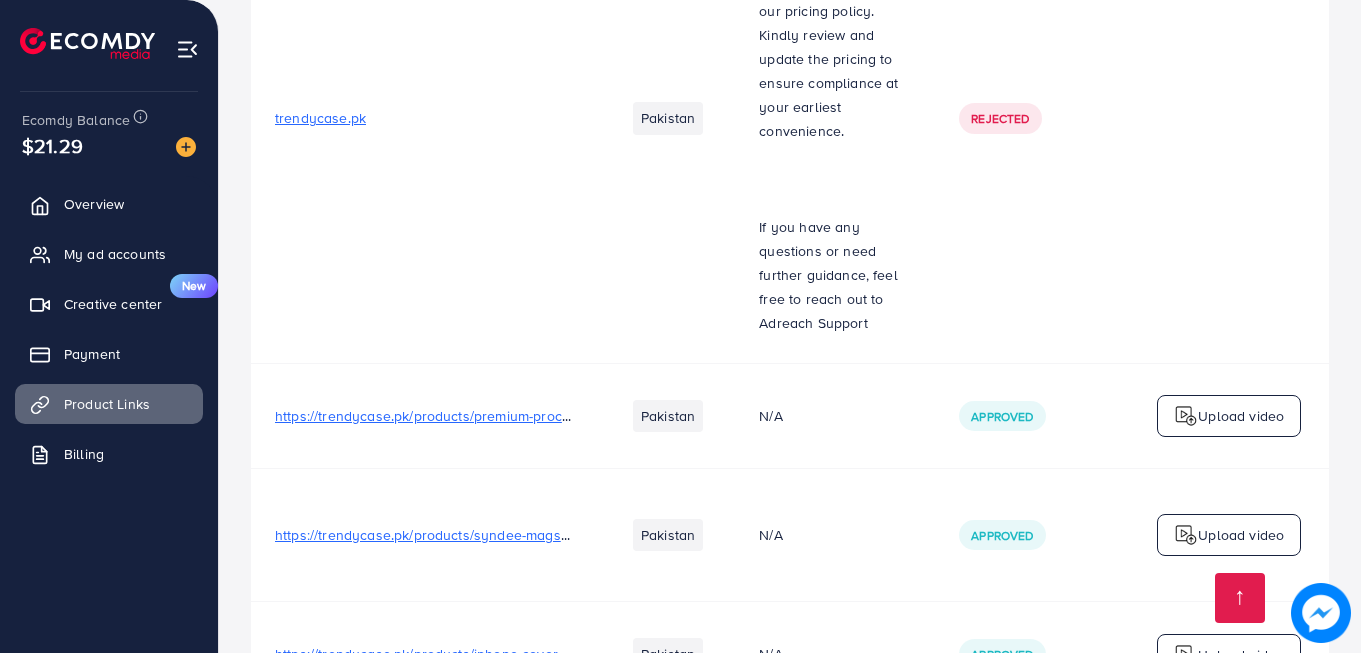 scroll, scrollTop: 706, scrollLeft: 0, axis: vertical 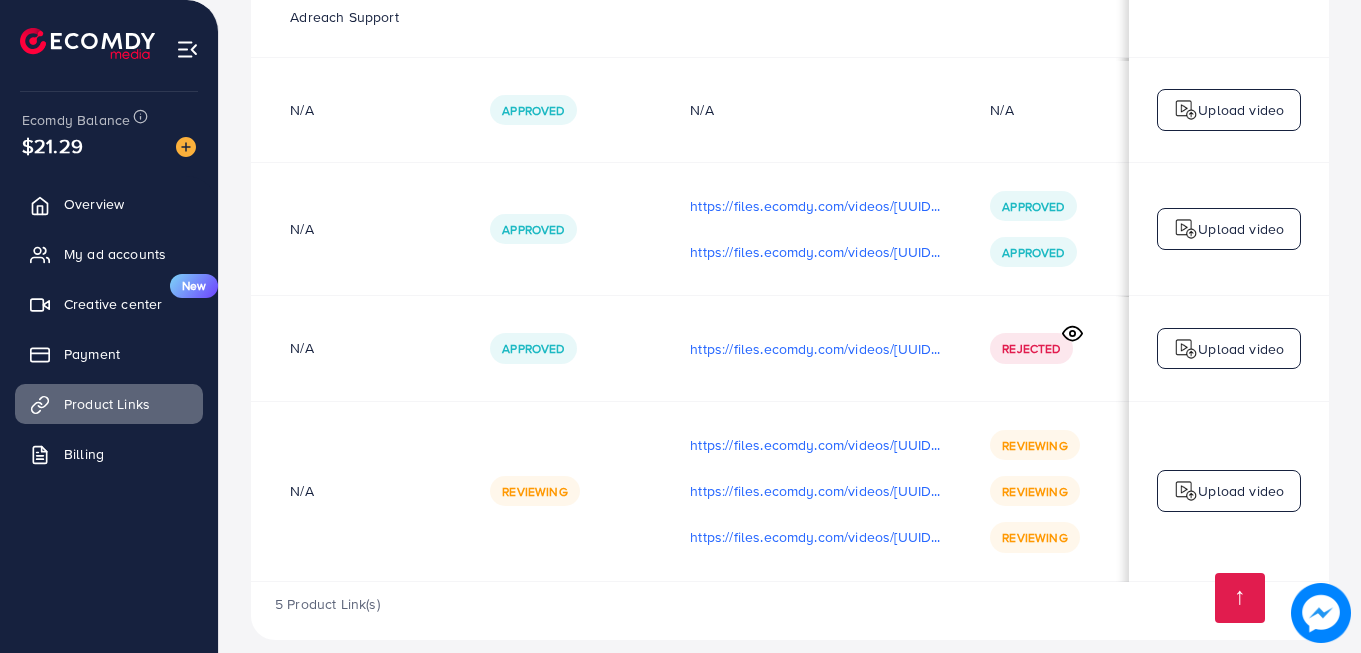 click 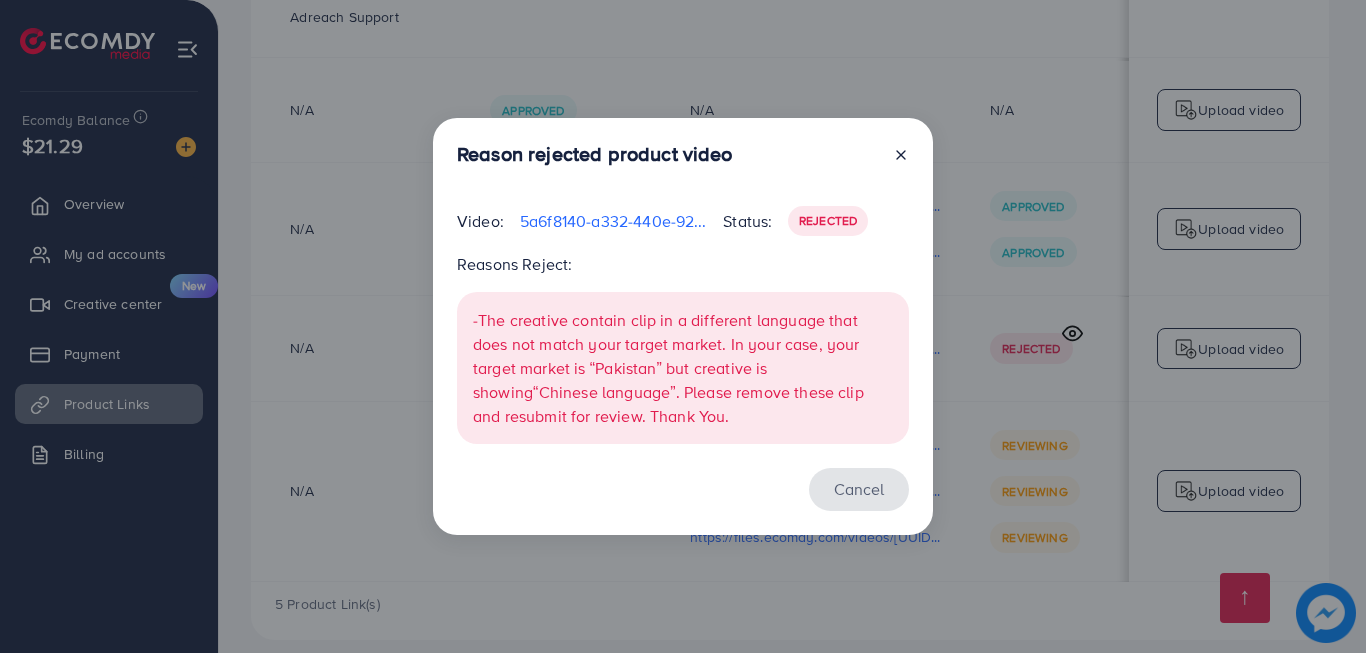 drag, startPoint x: 858, startPoint y: 467, endPoint x: 863, endPoint y: 481, distance: 14.866069 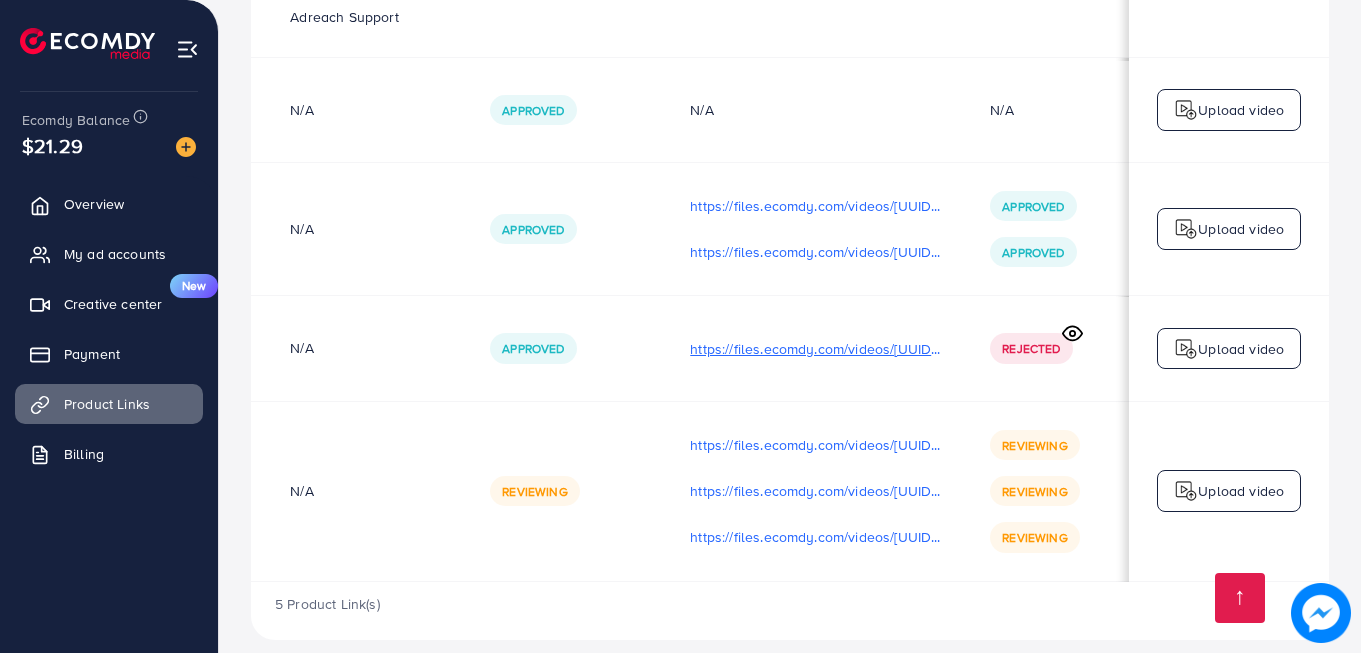 click on "https://files.ecomdy.com/videos/[UUID].mp4" at bounding box center [816, 349] 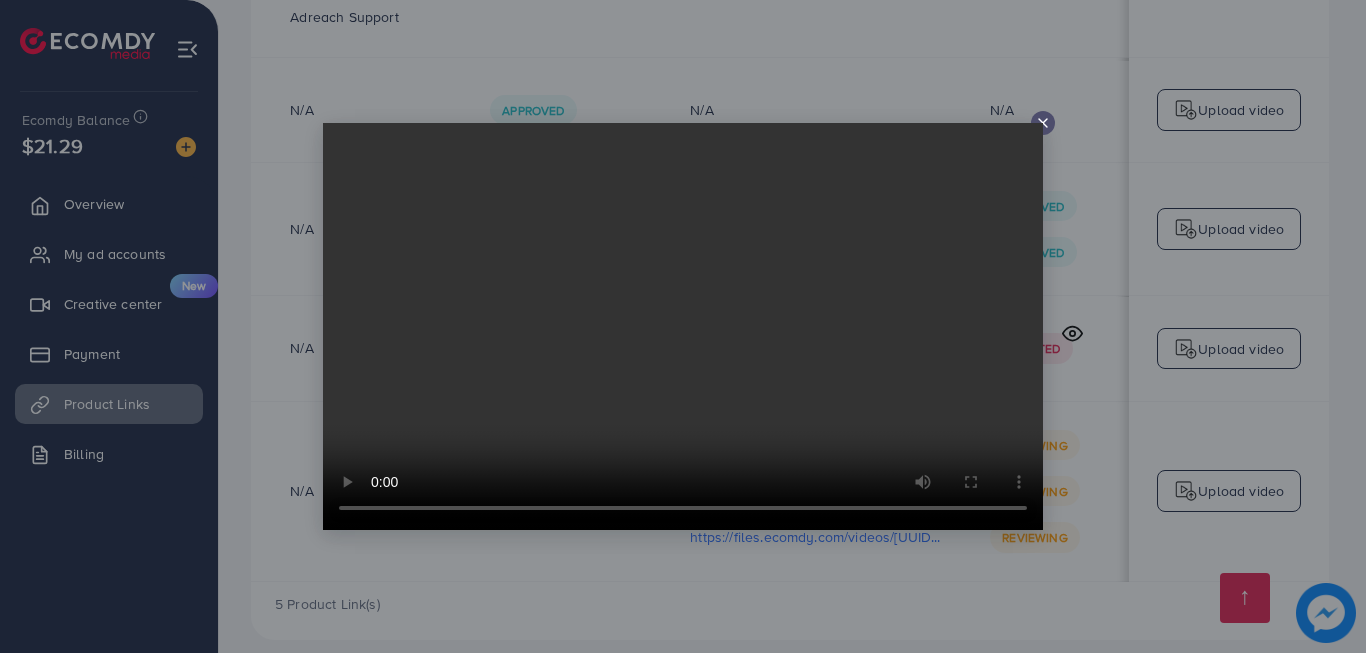 click at bounding box center (683, 326) 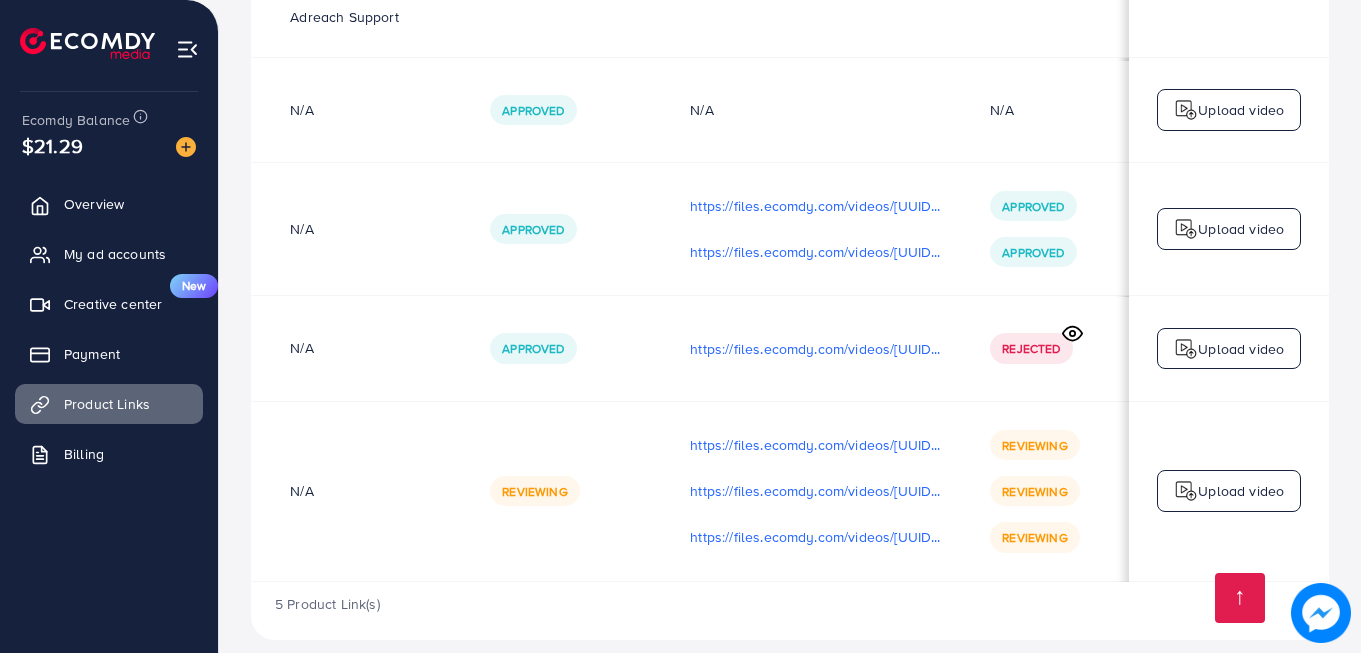 drag, startPoint x: 1074, startPoint y: 565, endPoint x: 705, endPoint y: 576, distance: 369.1639 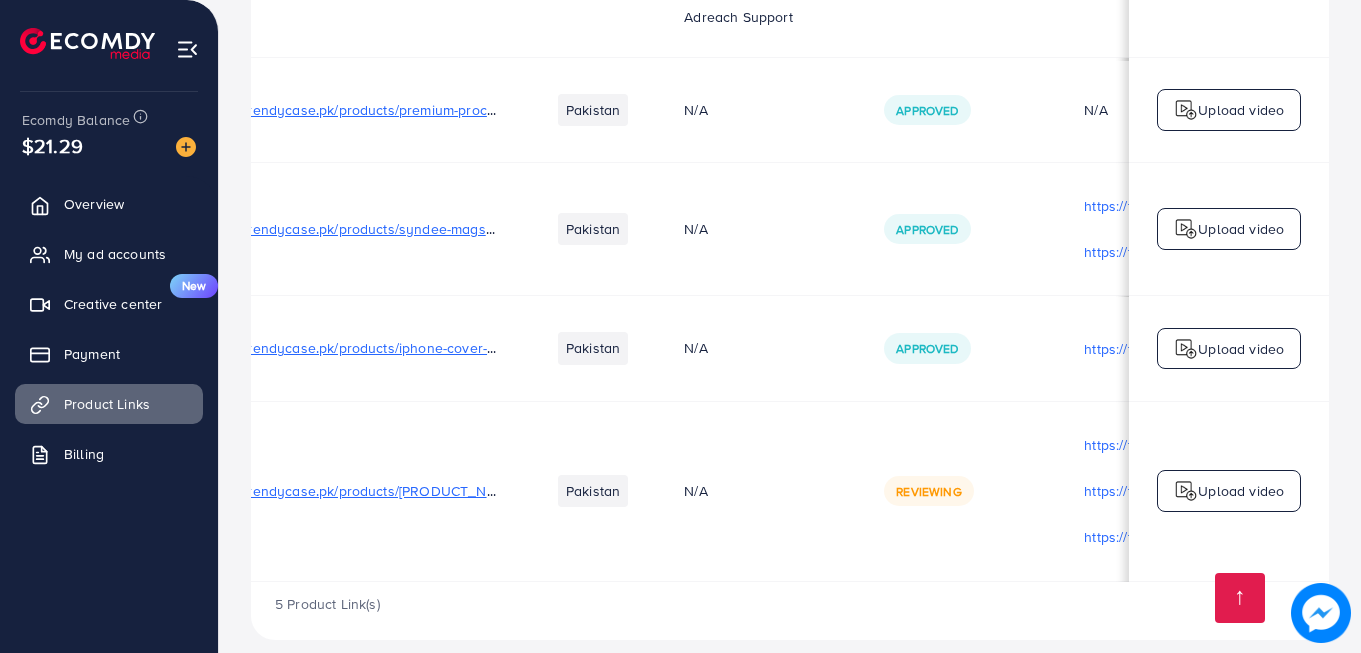 scroll, scrollTop: 0, scrollLeft: 0, axis: both 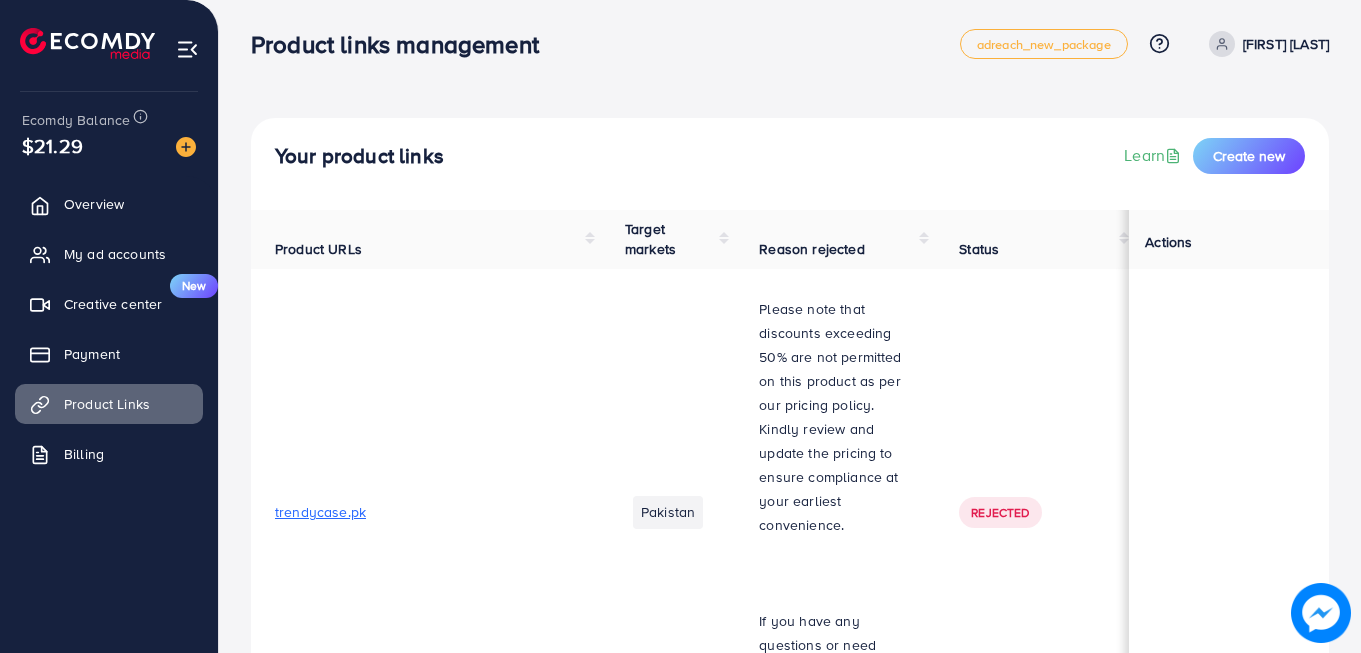 click on "Your product links   Learn   Create new" at bounding box center [790, 164] 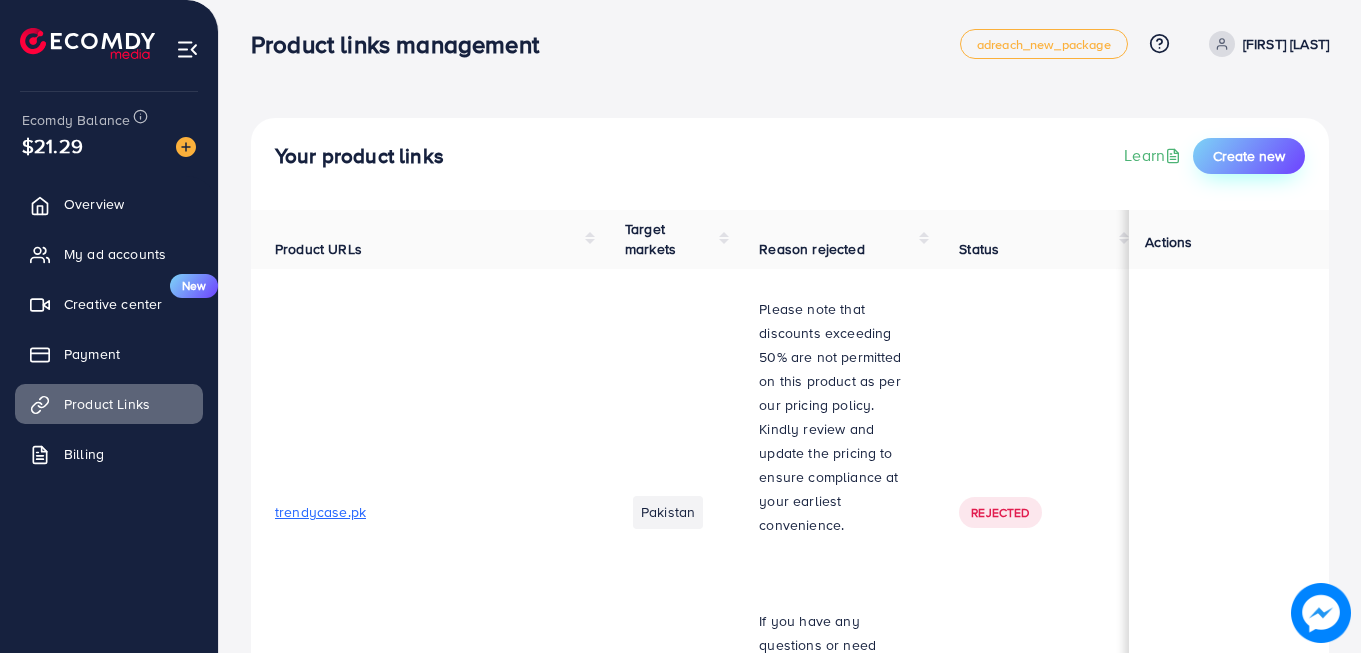 click on "Create new" at bounding box center [1249, 156] 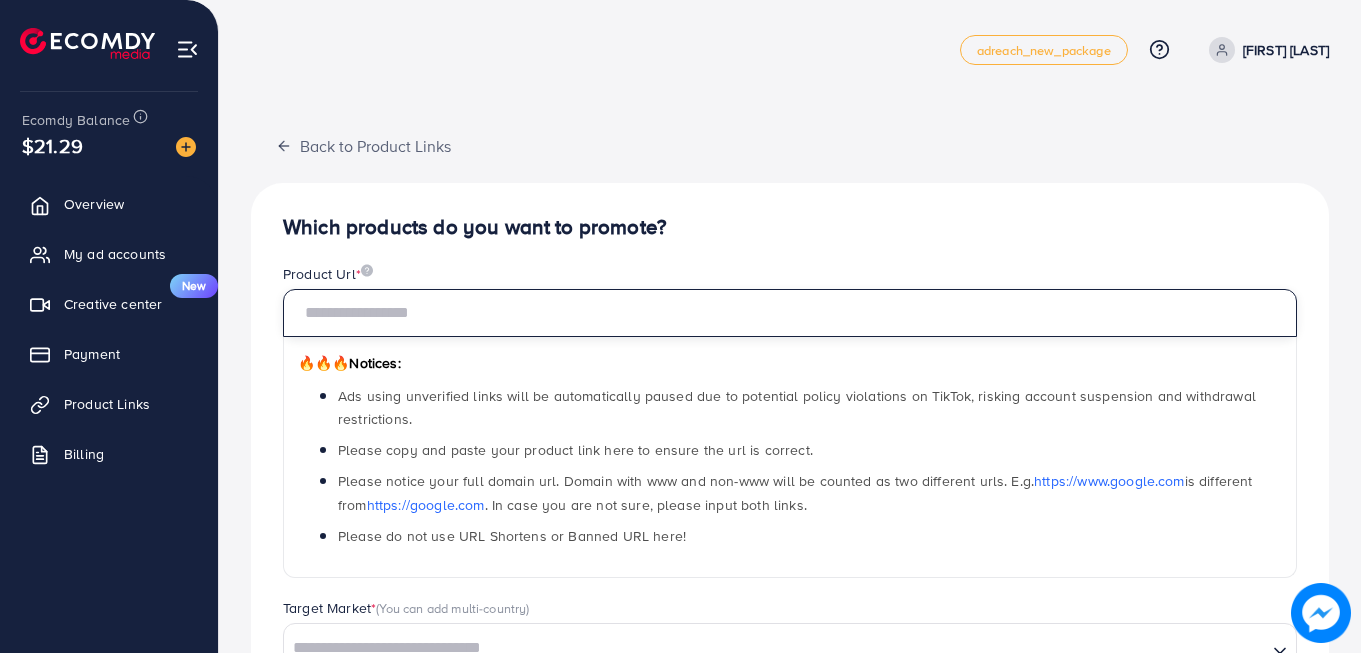 click at bounding box center [790, 313] 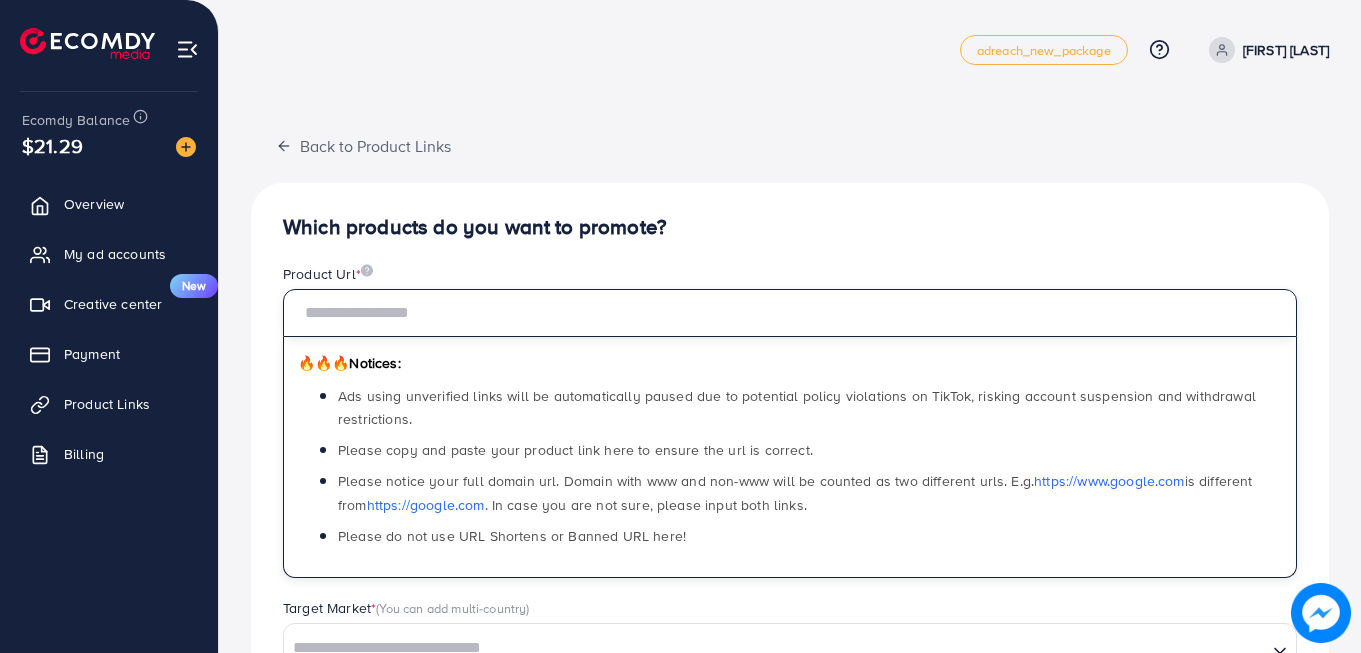 paste on "**********" 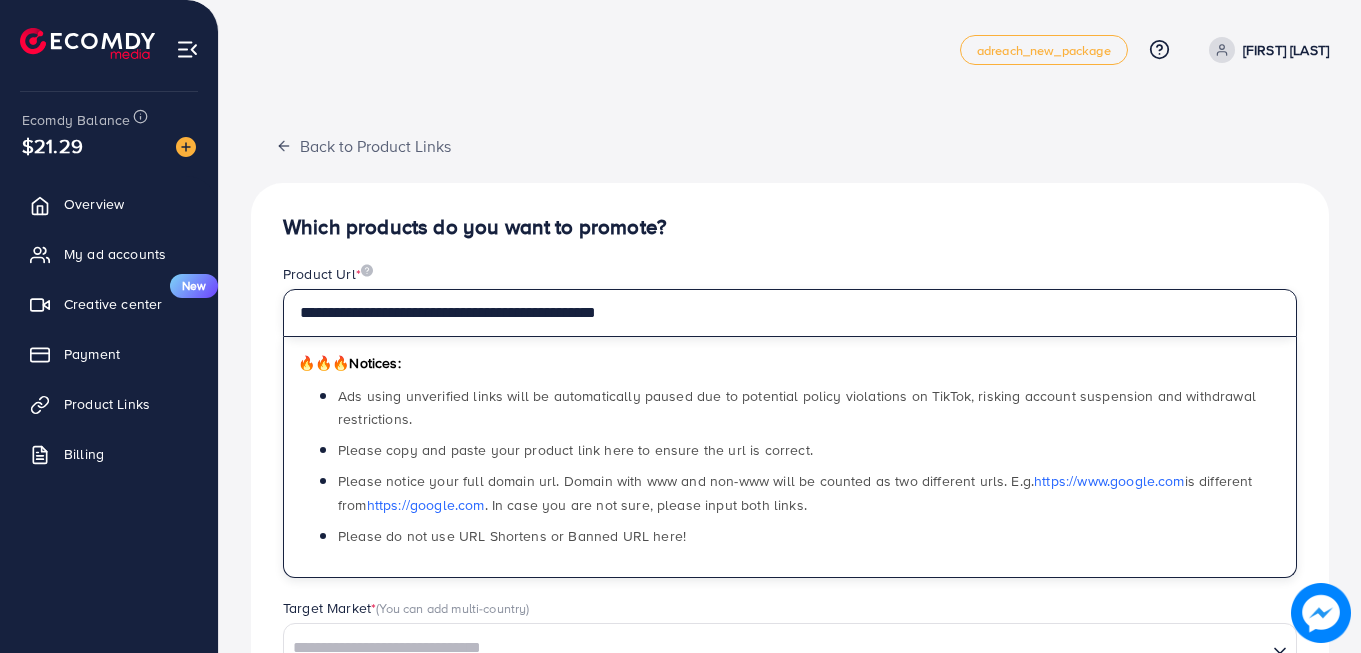 type on "**********" 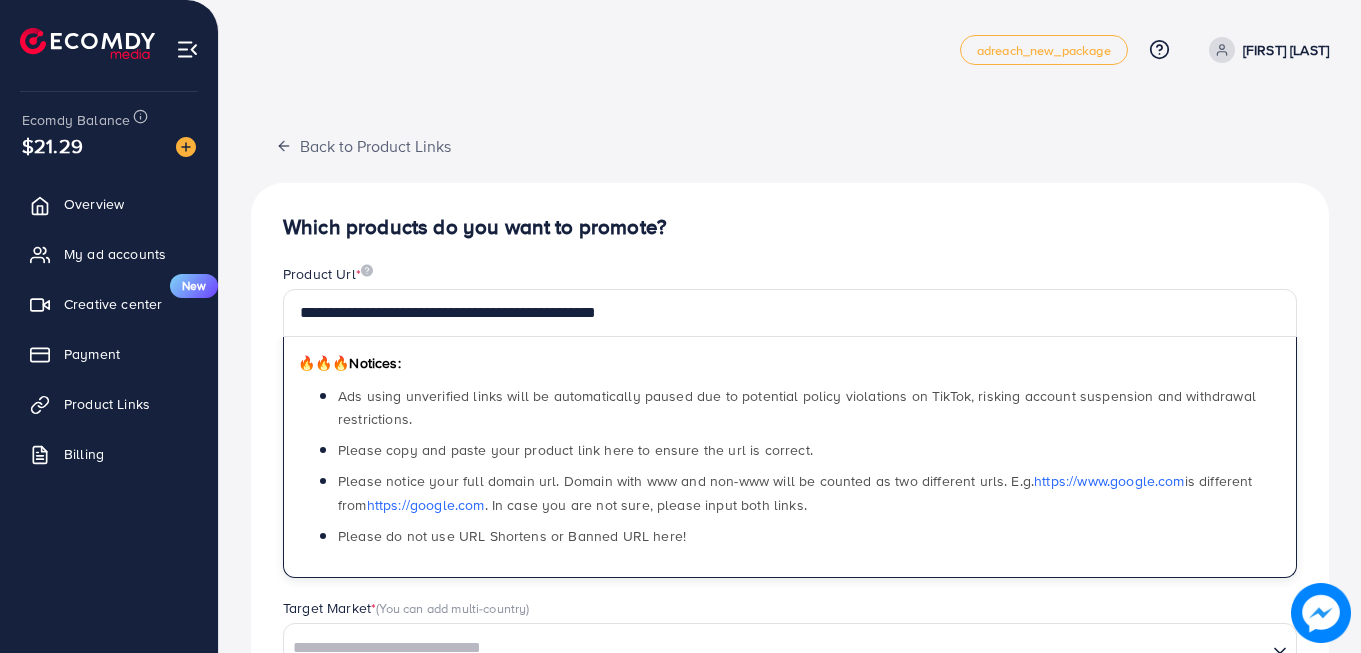 click on "**********" at bounding box center (790, 638) 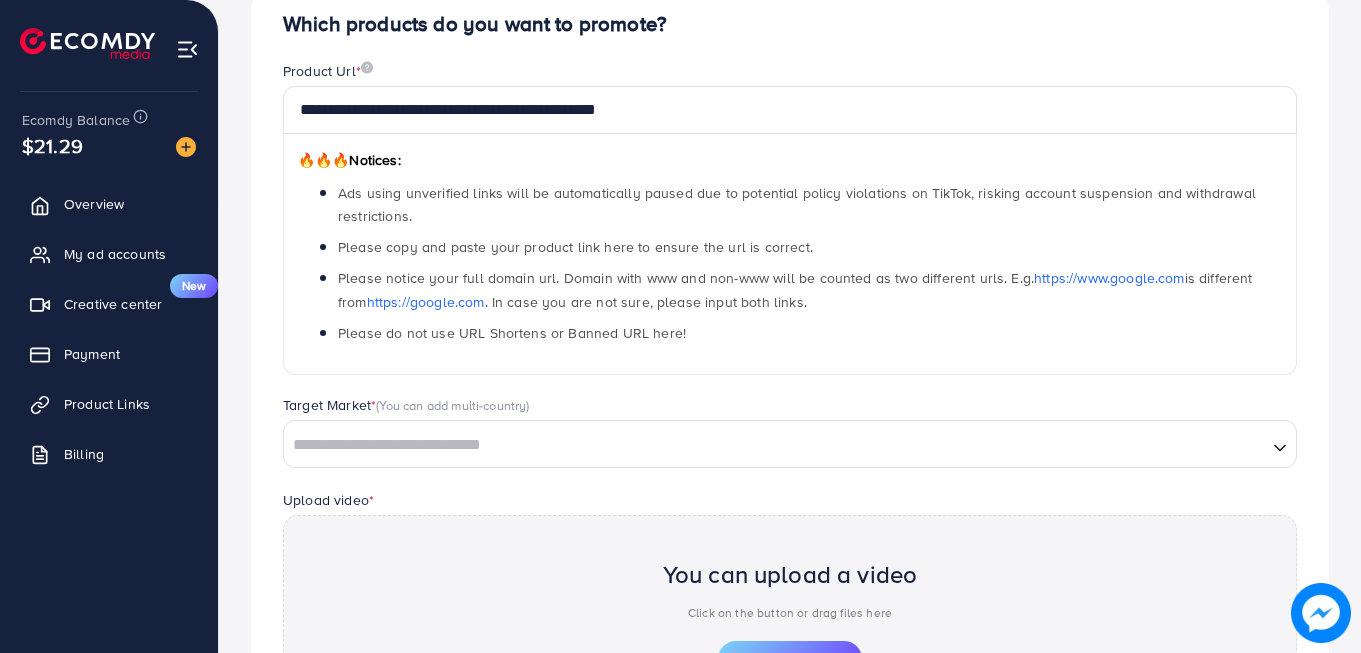 scroll, scrollTop: 400, scrollLeft: 0, axis: vertical 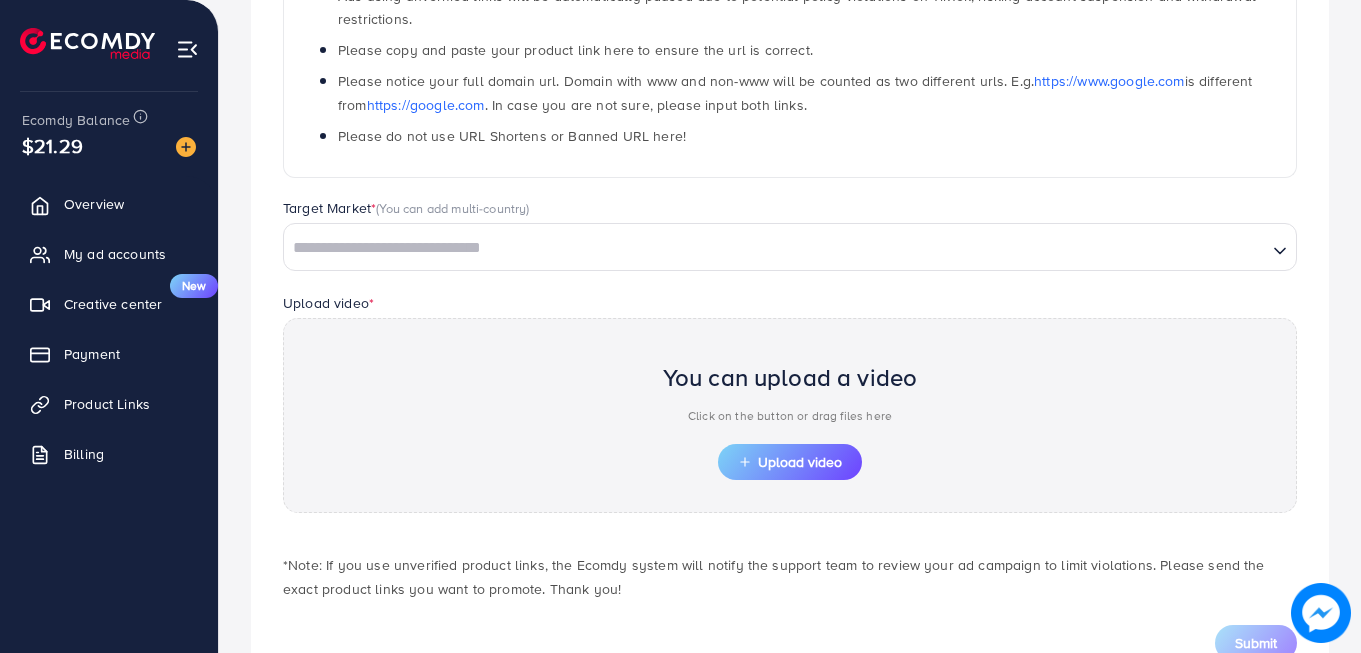 click at bounding box center [775, 248] 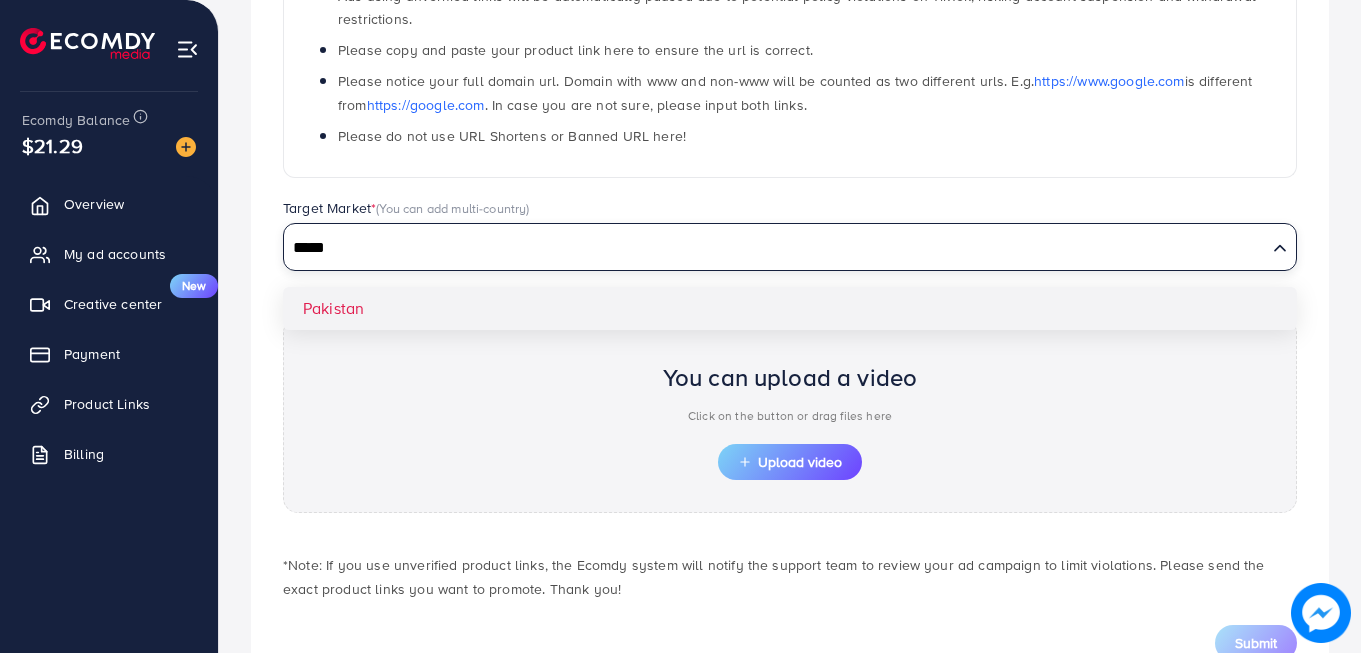 type on "*****" 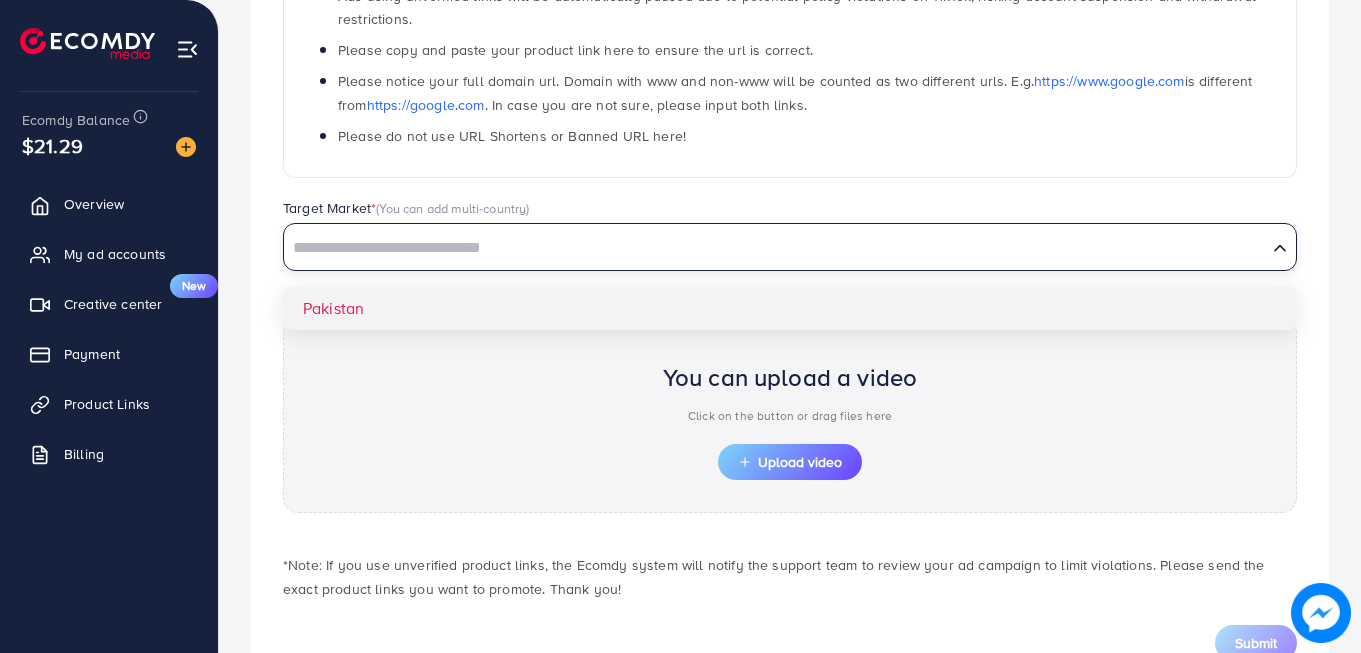 click on "**********" at bounding box center [790, 238] 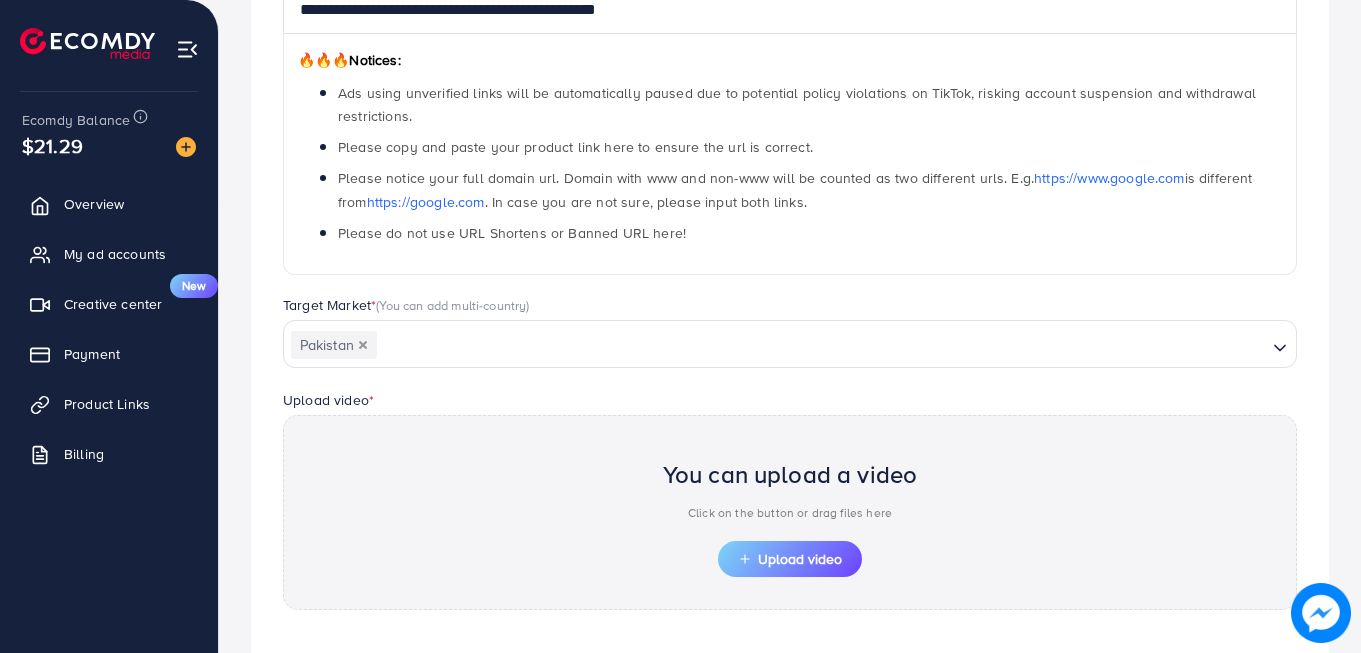 scroll, scrollTop: 472, scrollLeft: 0, axis: vertical 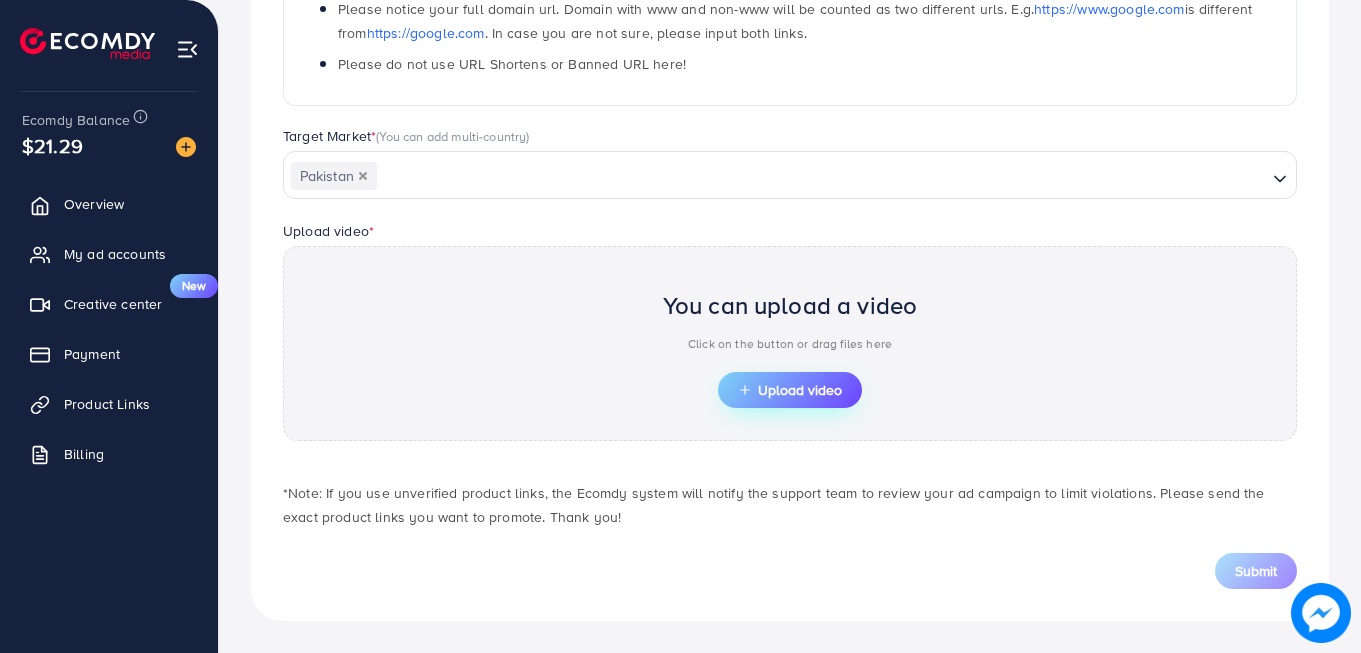 click on "Upload video" at bounding box center (790, 390) 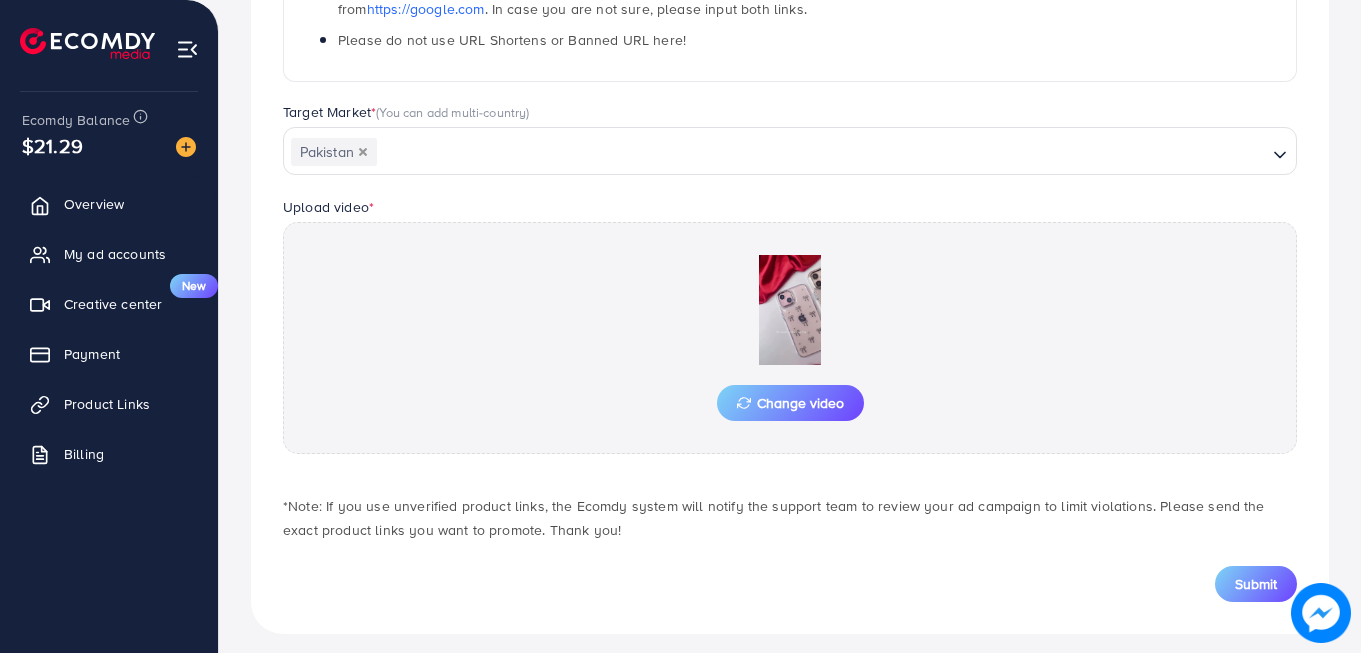 scroll, scrollTop: 509, scrollLeft: 0, axis: vertical 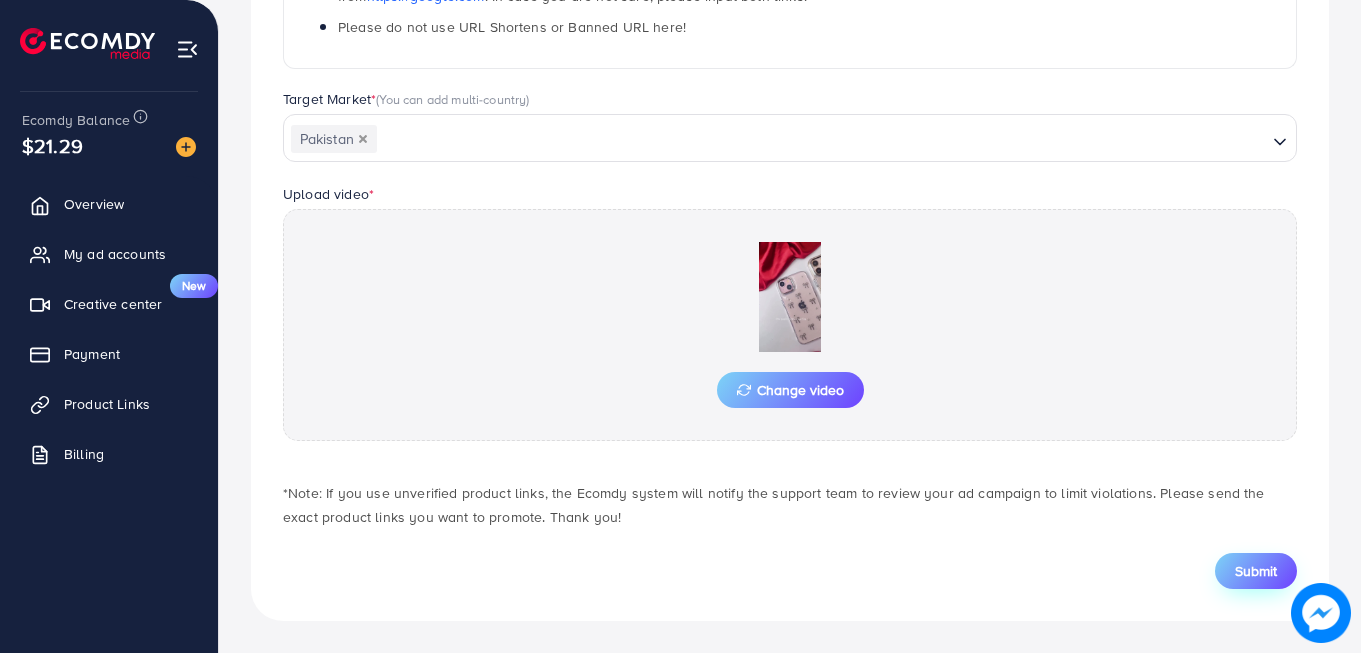 click on "Submit" at bounding box center (1256, 571) 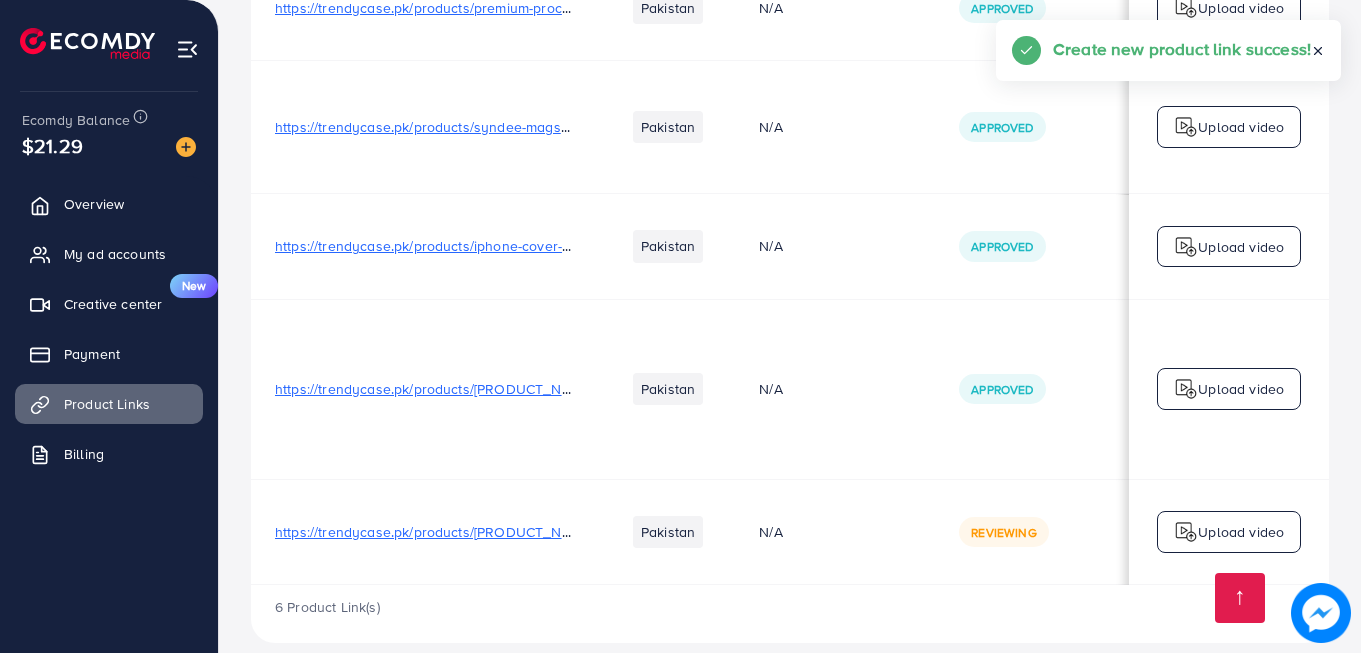 scroll, scrollTop: 811, scrollLeft: 0, axis: vertical 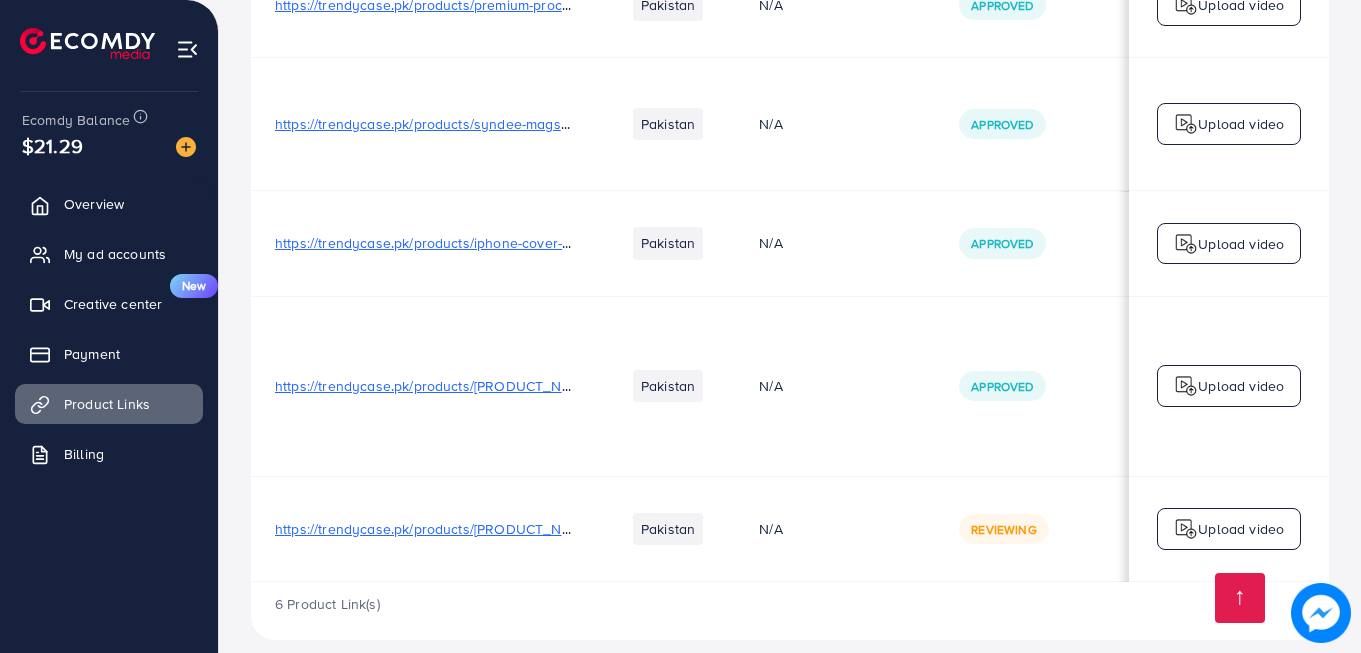 click on "Upload video" at bounding box center [1241, 529] 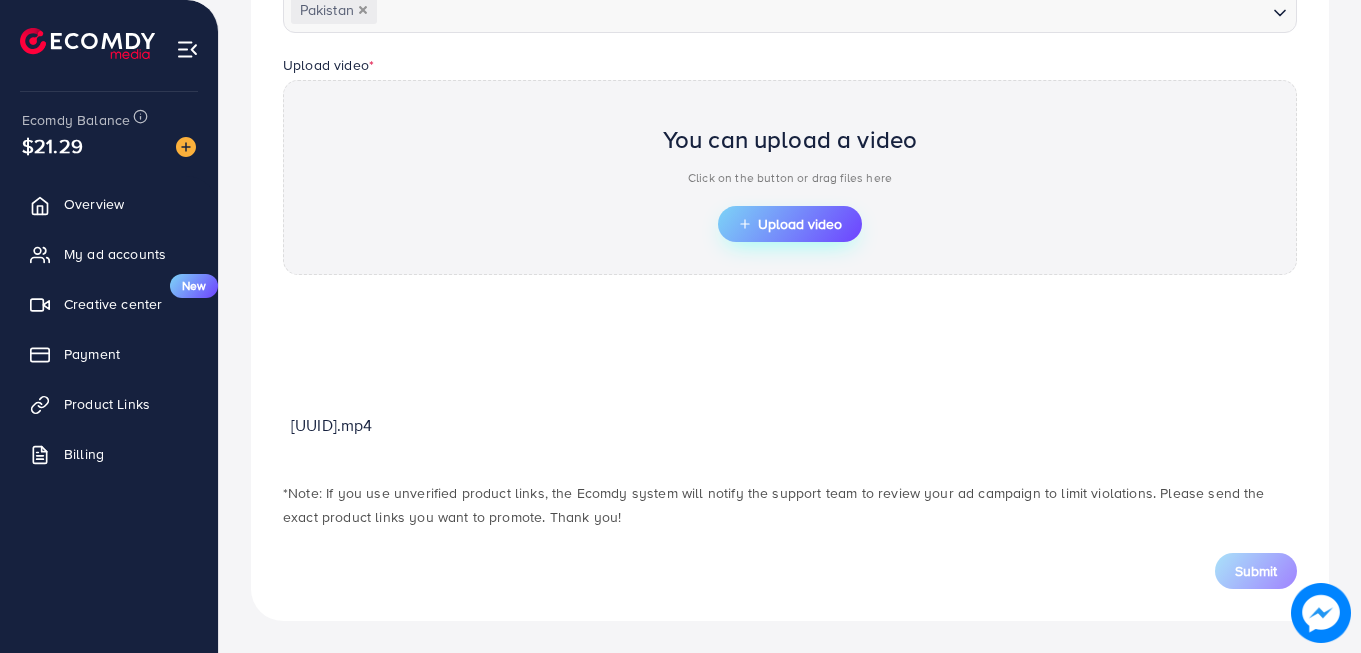 click on "Upload video" at bounding box center (790, 224) 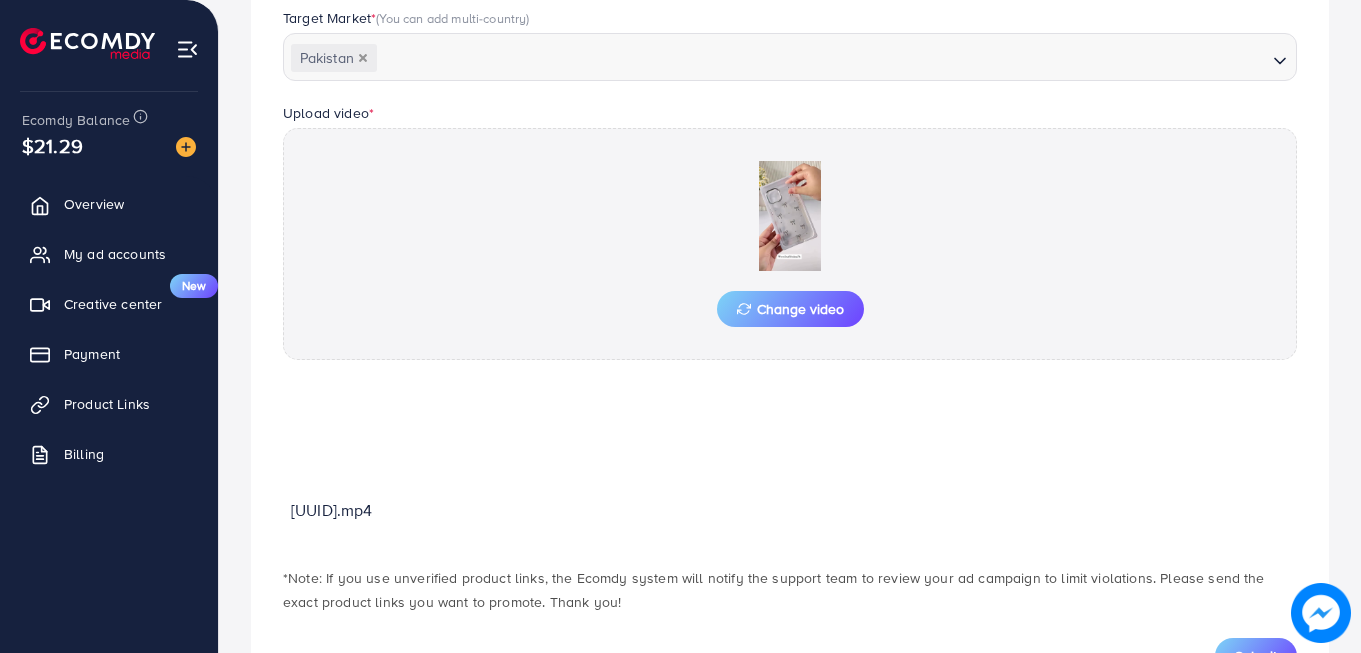 scroll, scrollTop: 686, scrollLeft: 0, axis: vertical 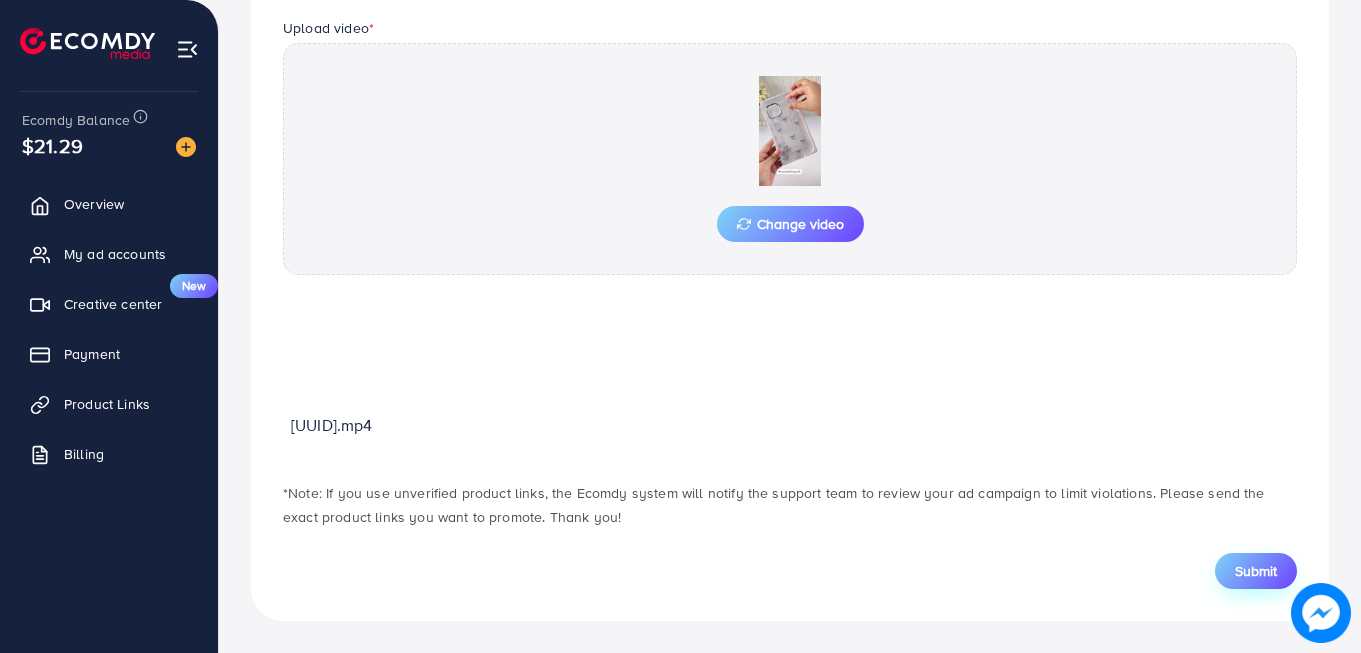click on "Submit" at bounding box center (1256, 571) 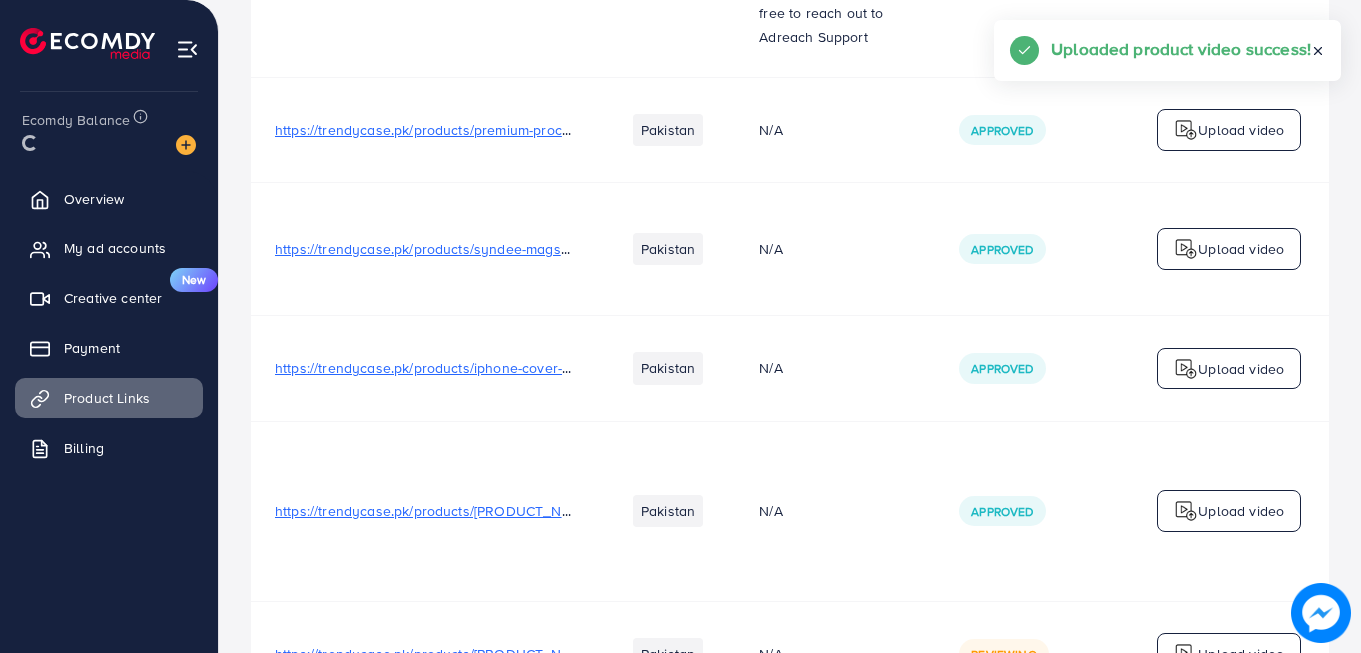 scroll, scrollTop: 0, scrollLeft: 0, axis: both 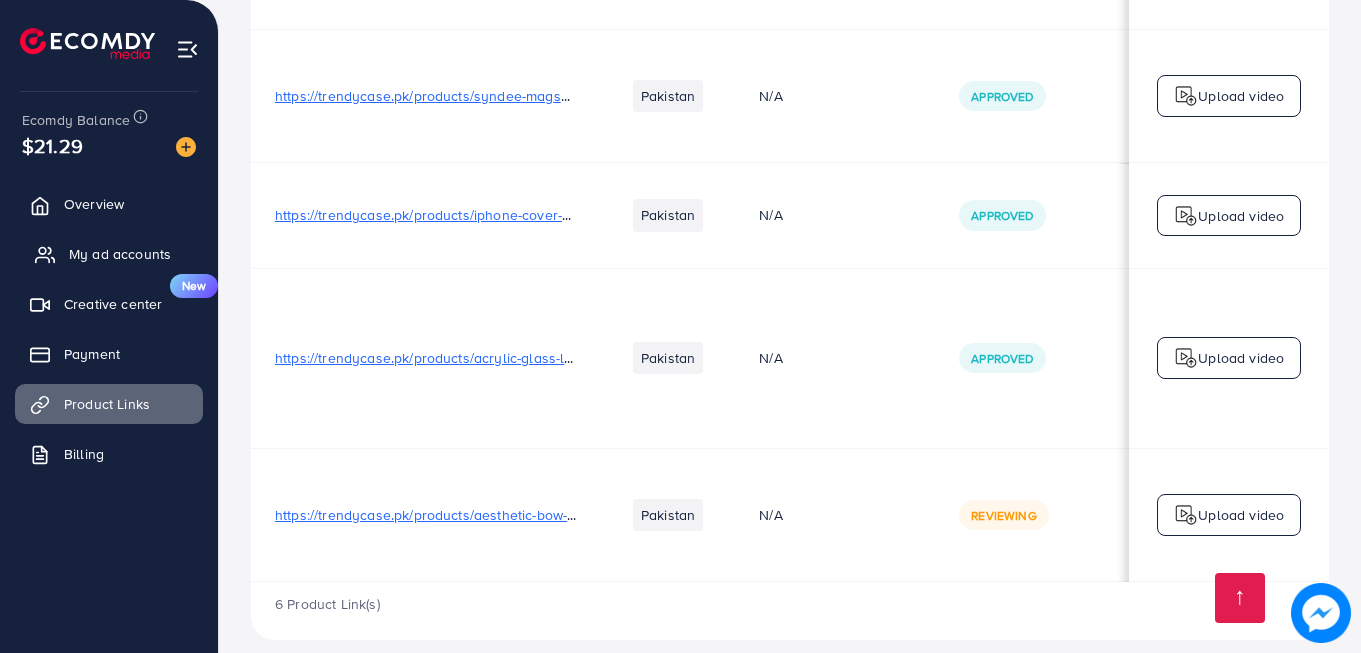 click on "My ad accounts" at bounding box center (120, 254) 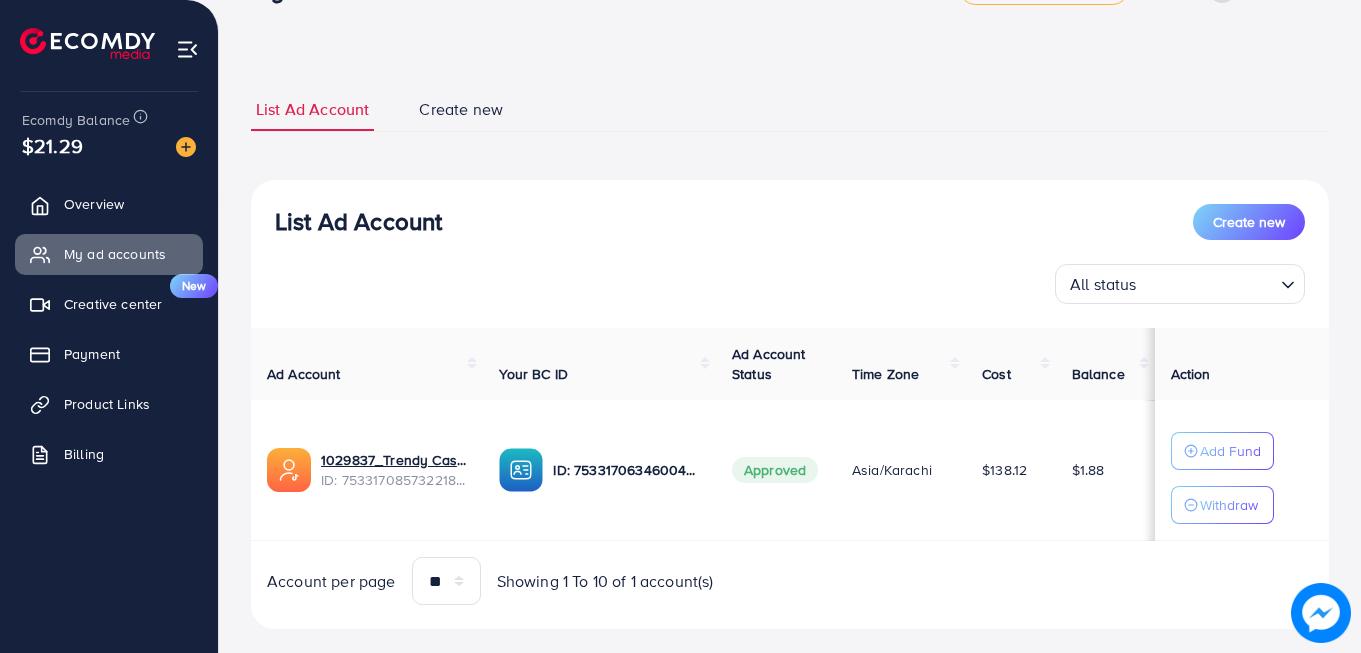 scroll, scrollTop: 92, scrollLeft: 0, axis: vertical 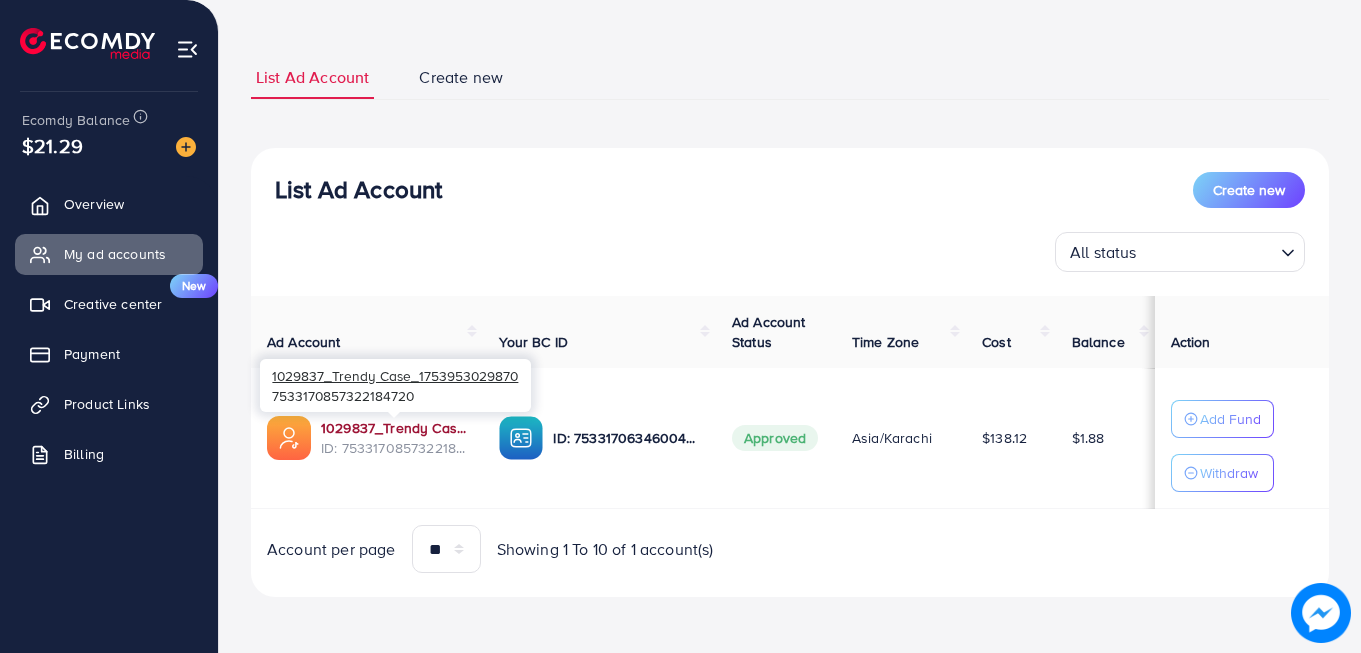 click on "1029837_Trendy Case_1753953029870" at bounding box center (394, 428) 